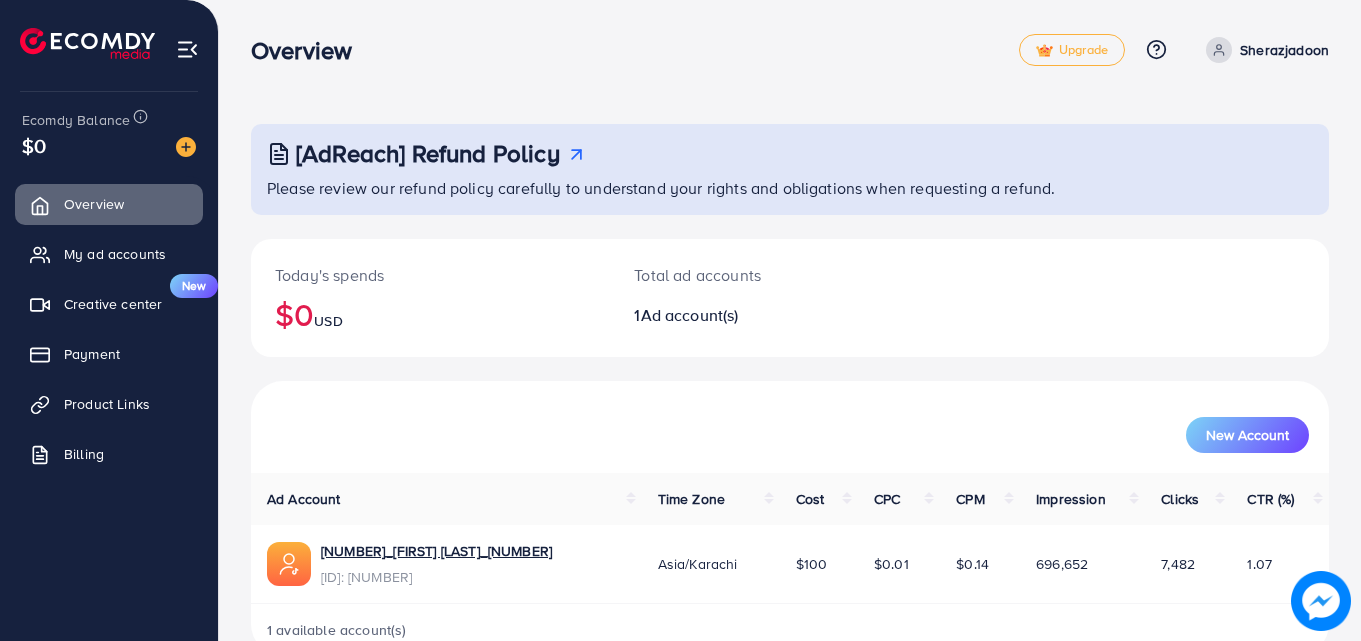 scroll, scrollTop: 0, scrollLeft: 0, axis: both 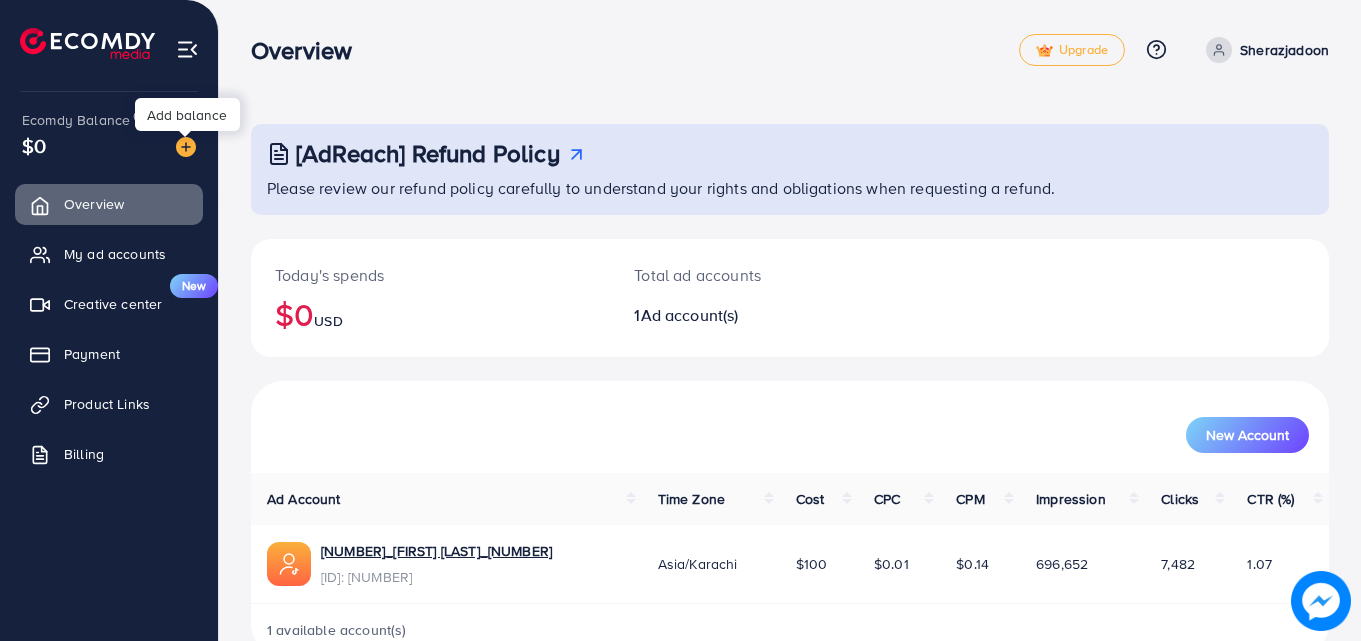 click at bounding box center (186, 147) 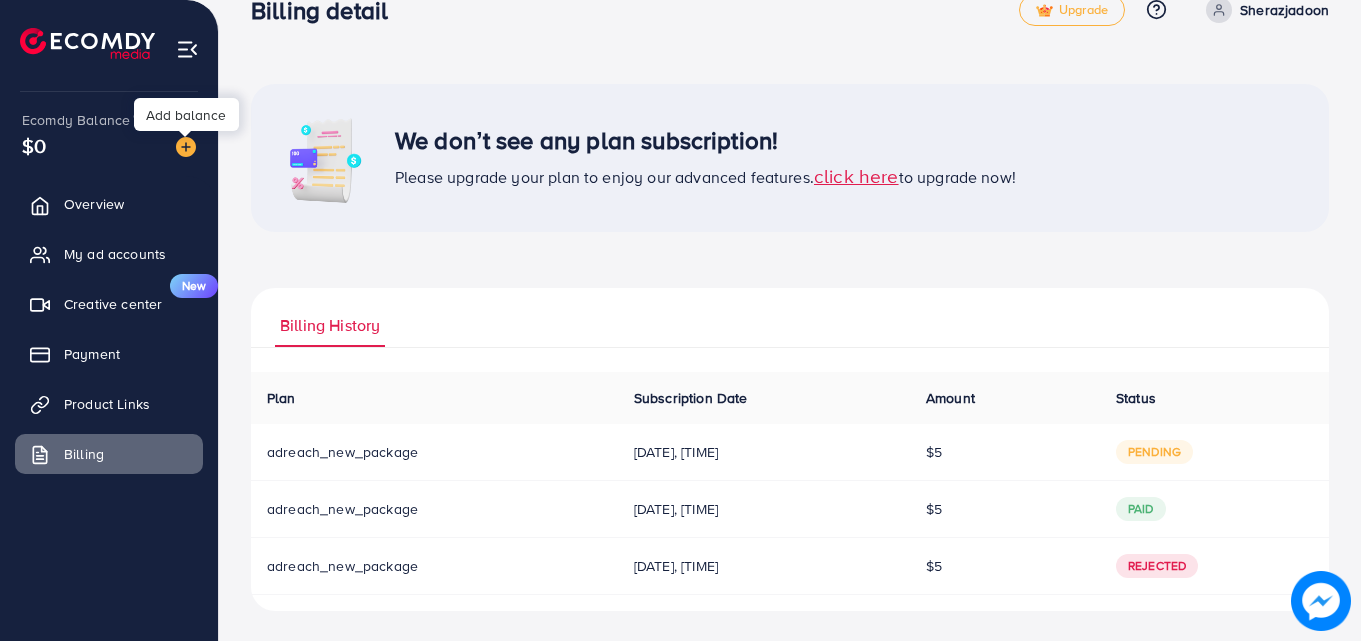 scroll, scrollTop: 42, scrollLeft: 0, axis: vertical 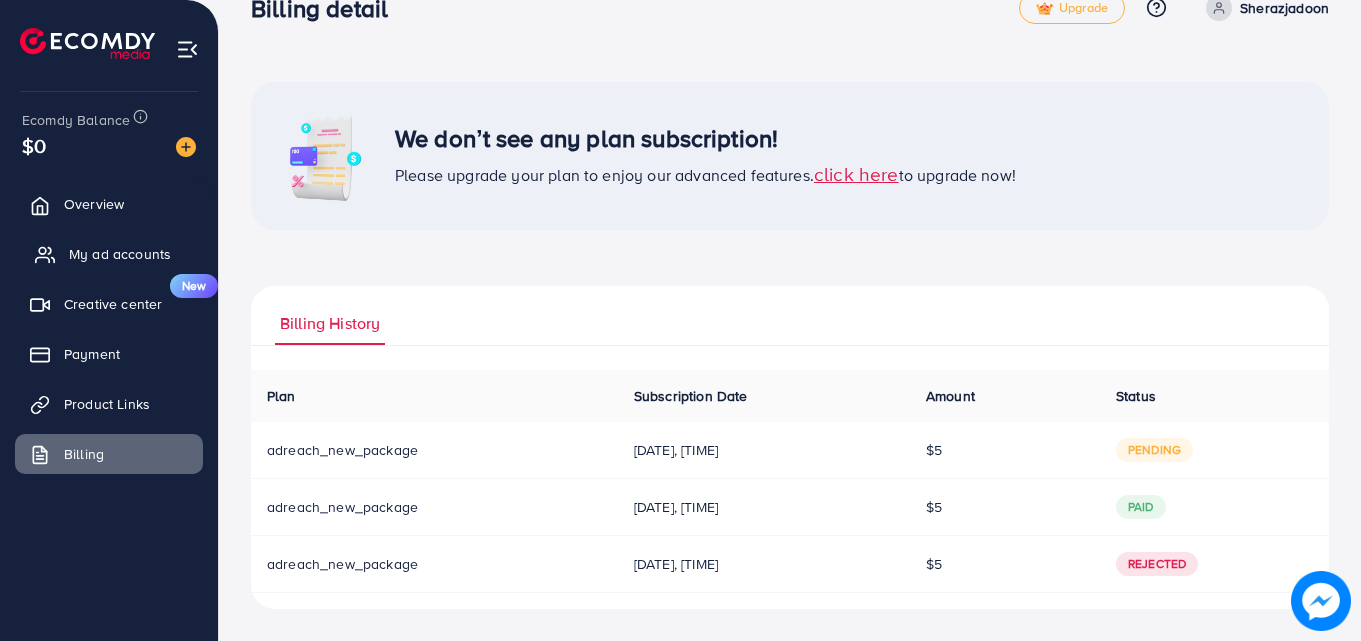 click on "My ad accounts" at bounding box center (120, 254) 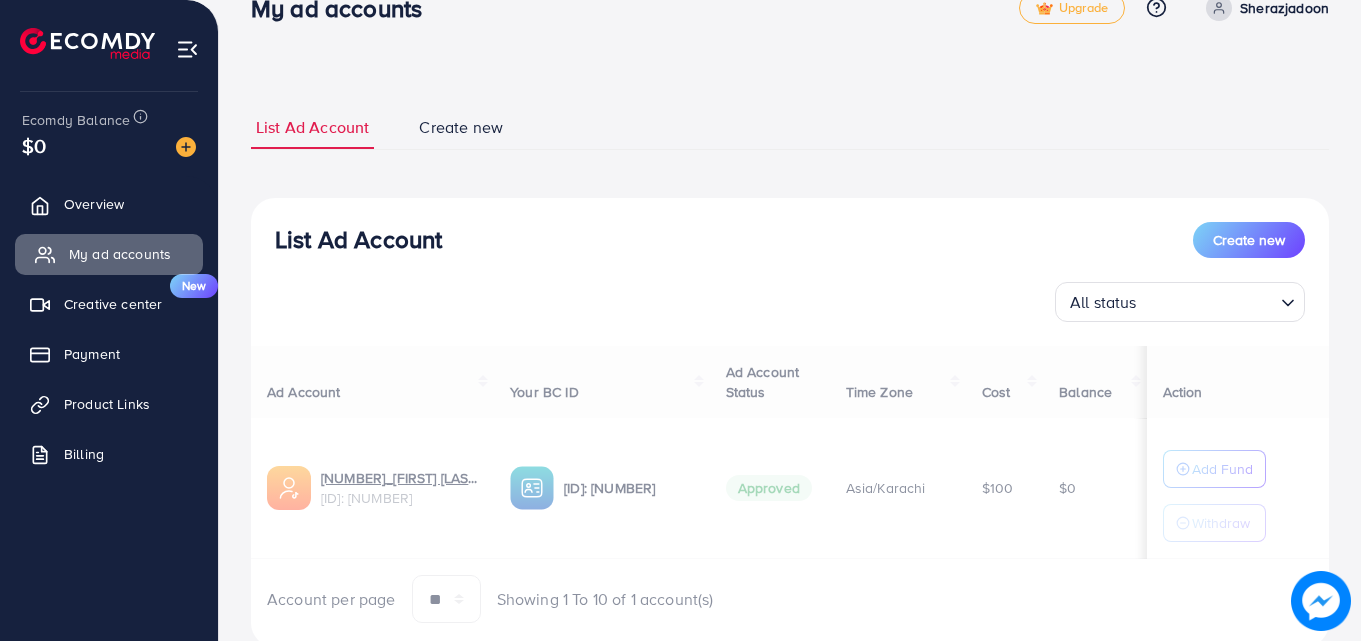 scroll, scrollTop: 0, scrollLeft: 0, axis: both 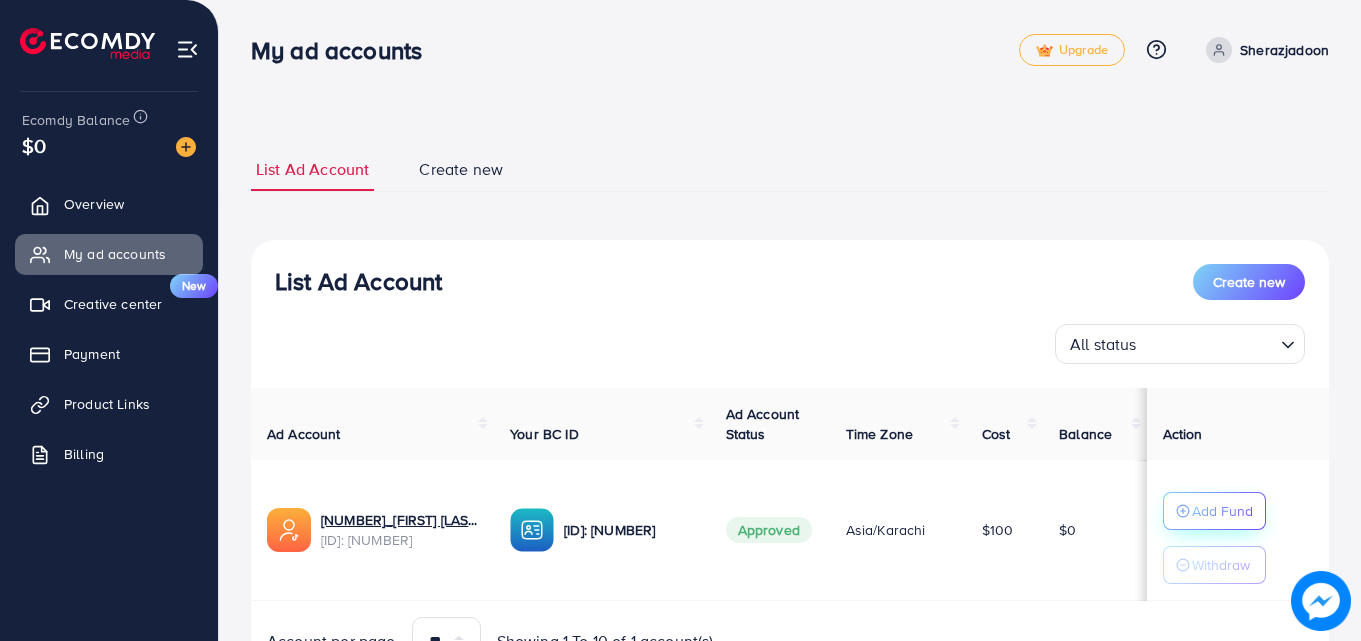 click on "Add Fund" at bounding box center [1222, 511] 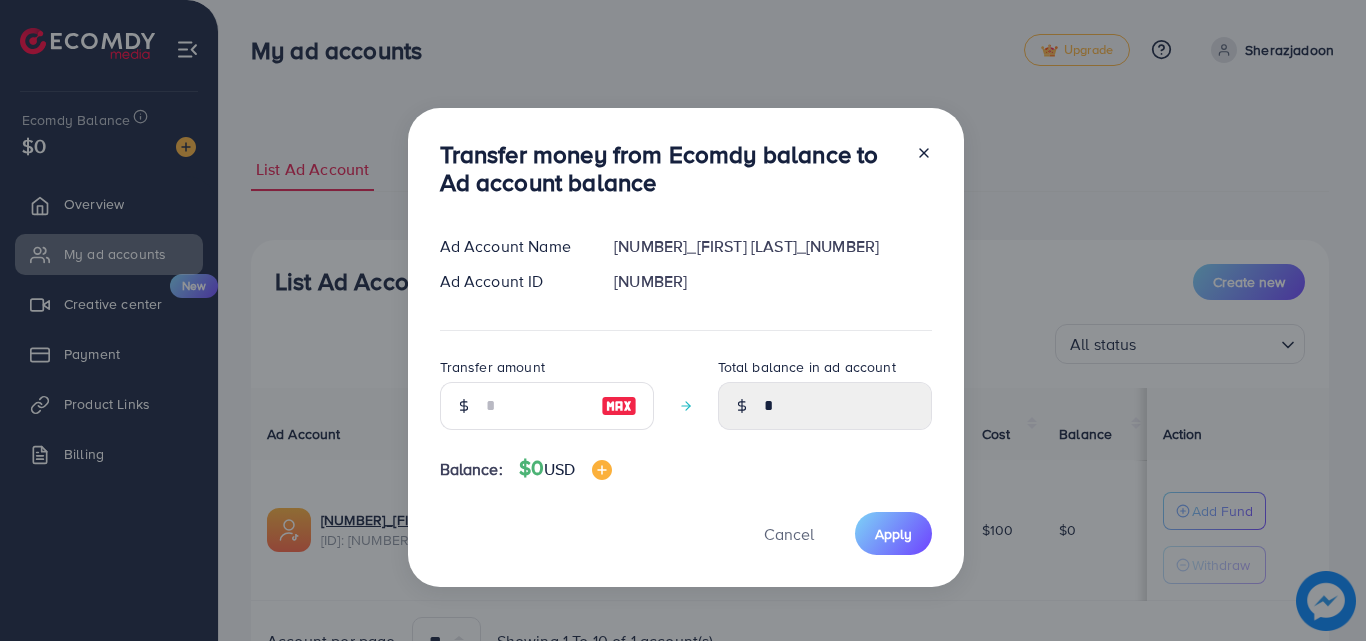 click on "Transfer money from Ecomdy balance to Ad account balance   Ad Account Name   [NUMBER]_[FIRST] [LAST]_[NUMBER]   Ad Account ID   [NUMBER]   Transfer amount   Total balance in ad account  * Balance:  $0  USD   Cancel   Apply" at bounding box center (683, 320) 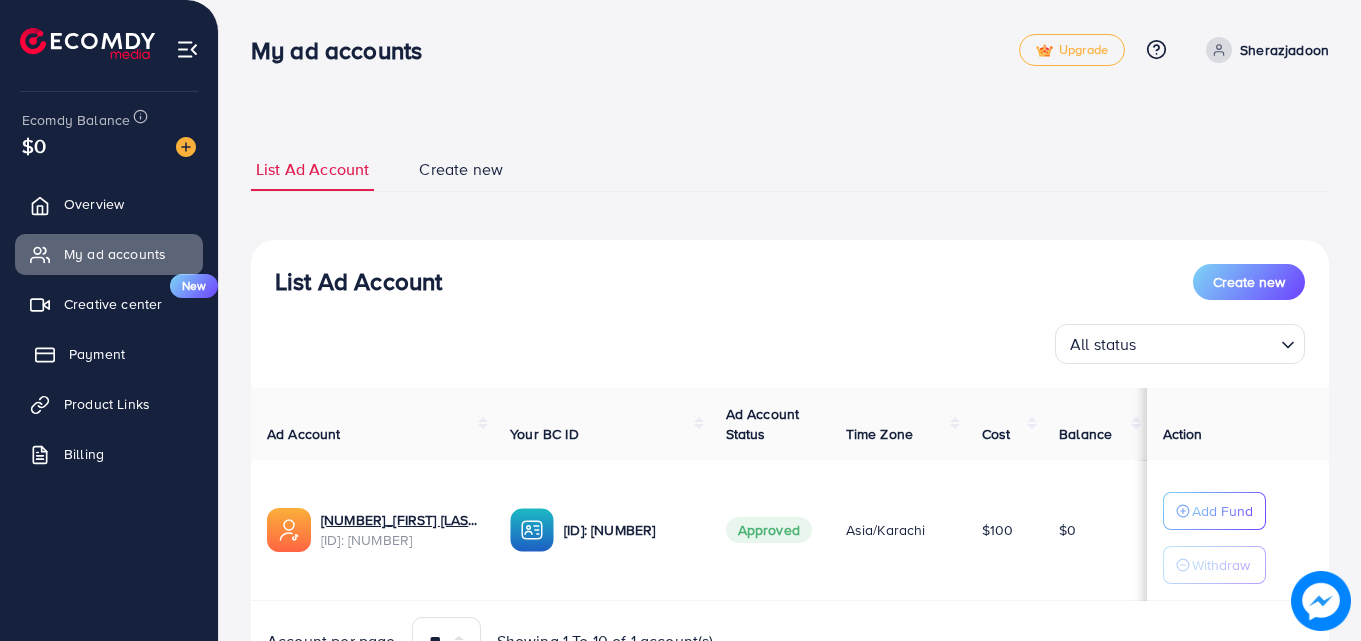 click on "Payment" at bounding box center [97, 354] 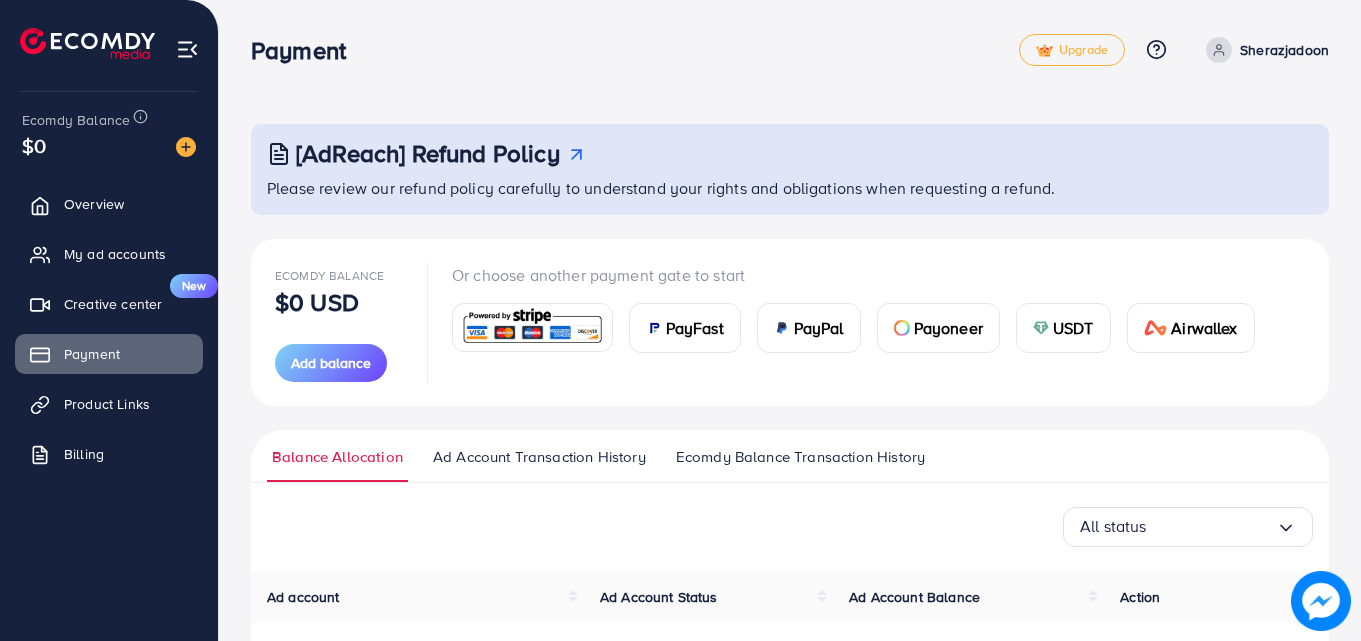 click on "PayFast" at bounding box center [695, 328] 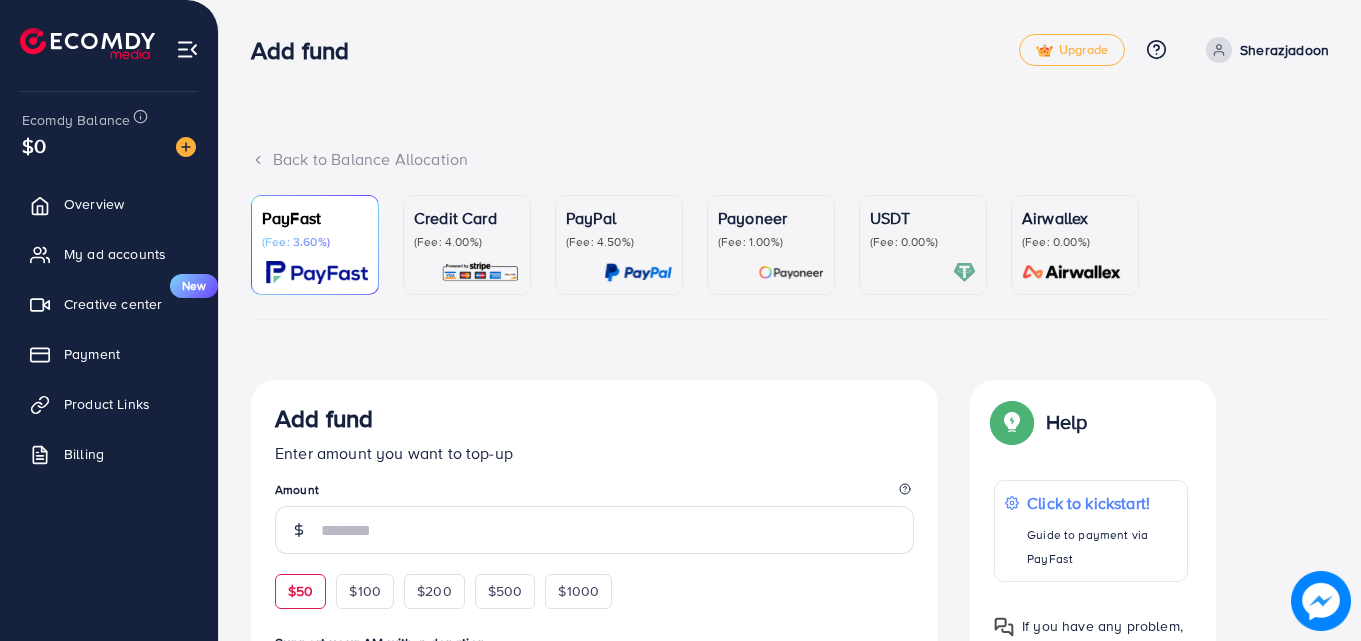 click on "$50" at bounding box center (300, 591) 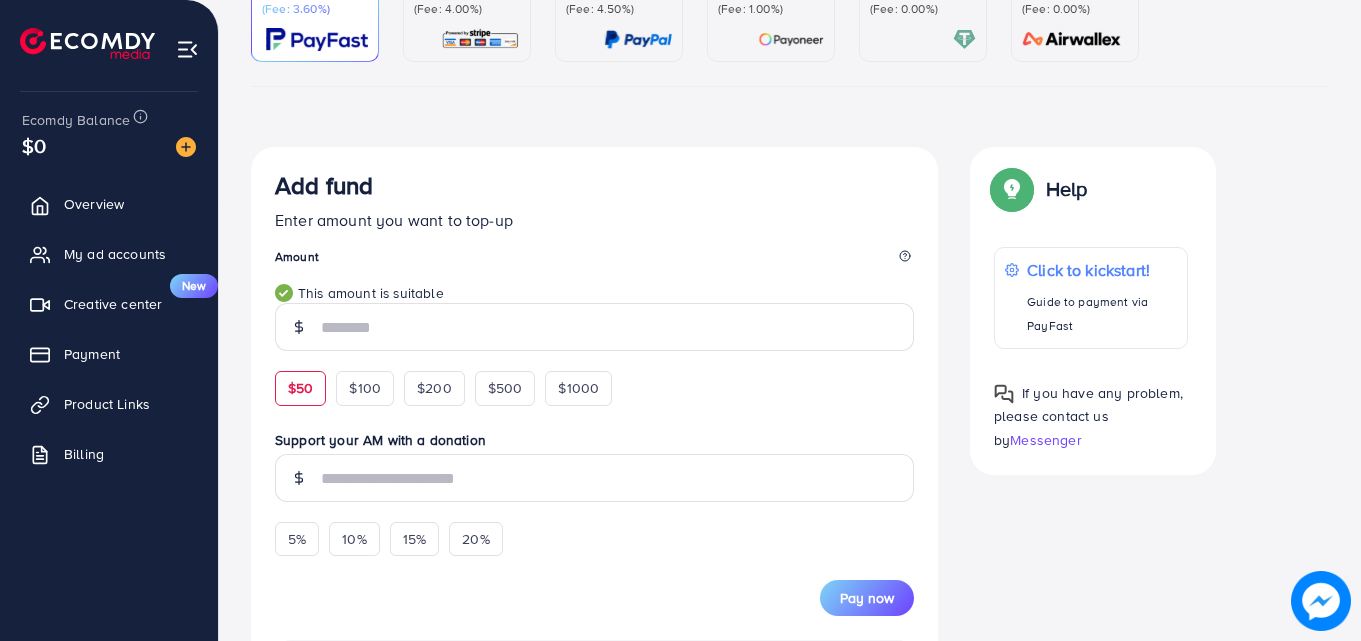 scroll, scrollTop: 360, scrollLeft: 0, axis: vertical 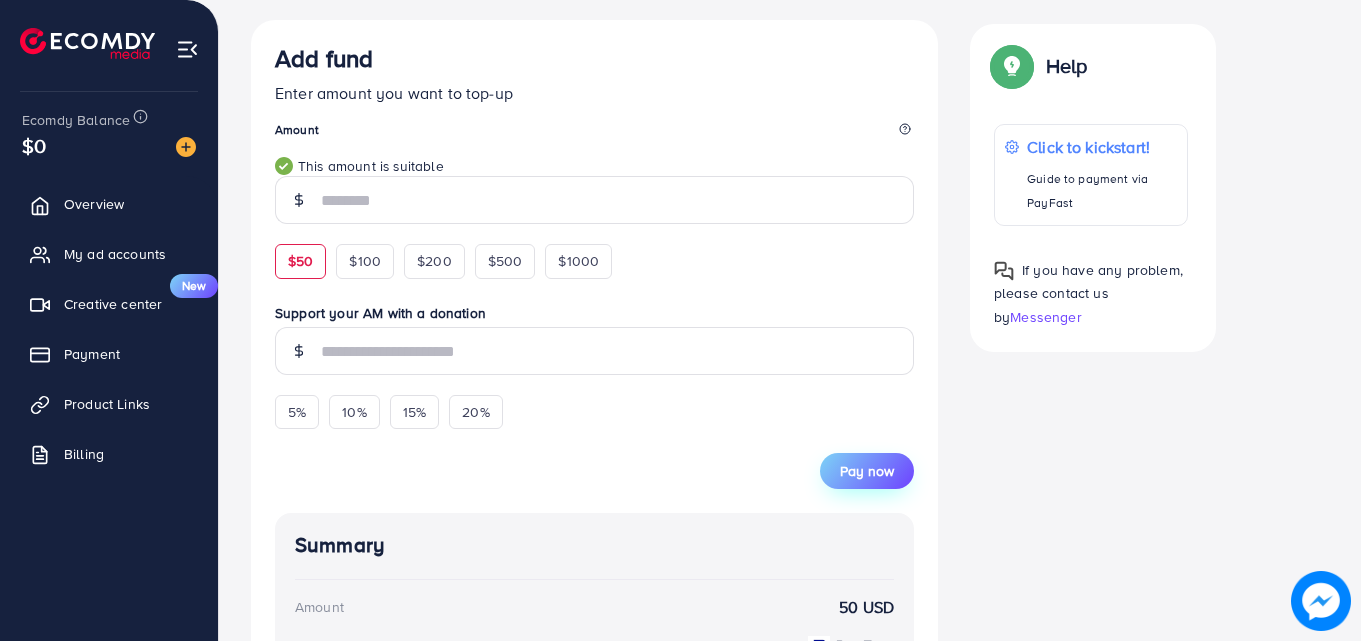 click on "Pay now" at bounding box center (867, 471) 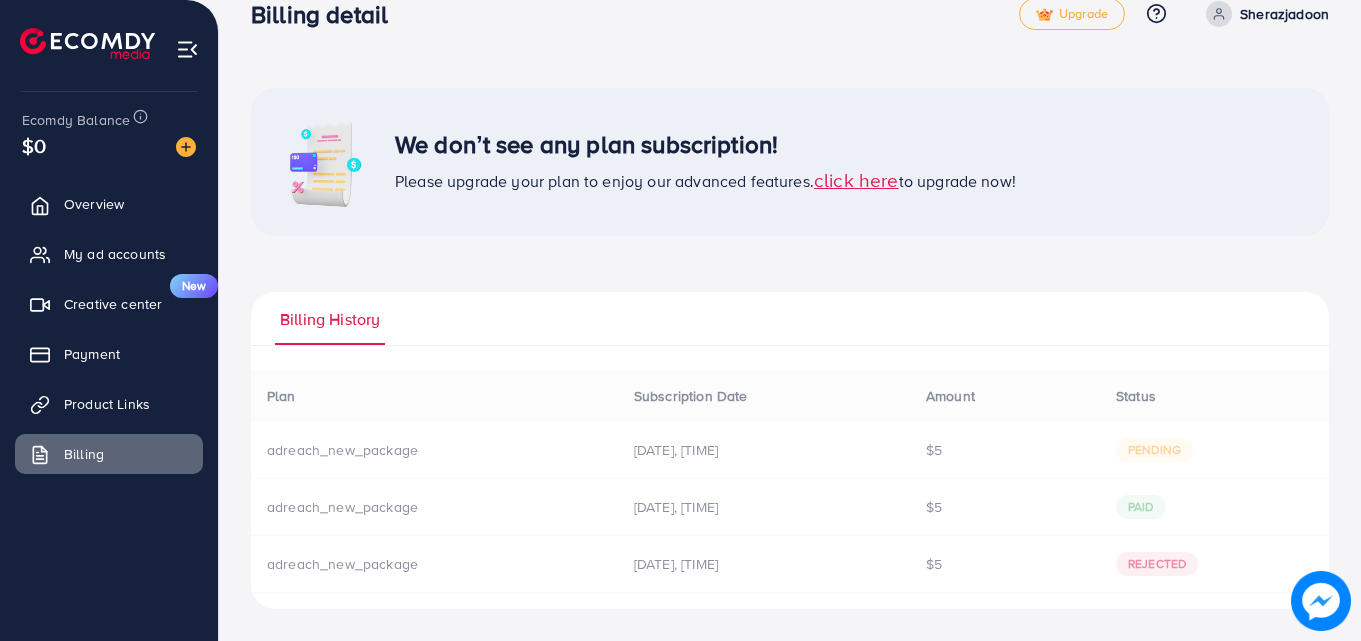 scroll, scrollTop: 0, scrollLeft: 0, axis: both 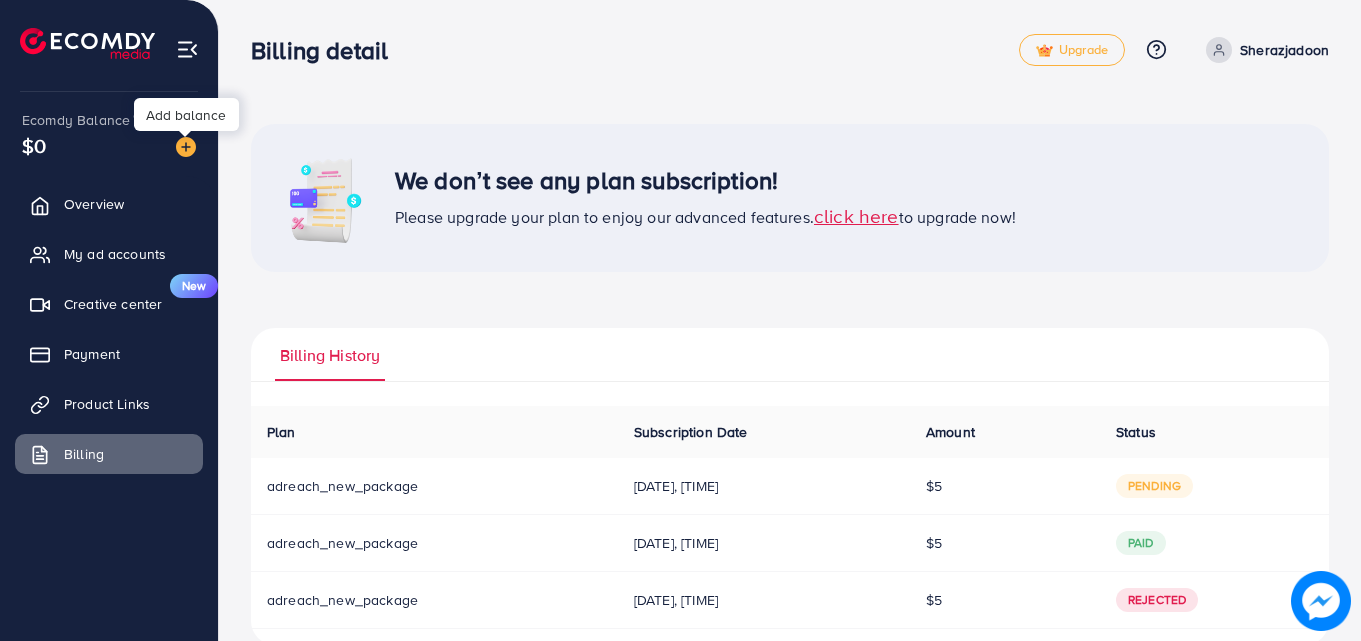 click at bounding box center [186, 147] 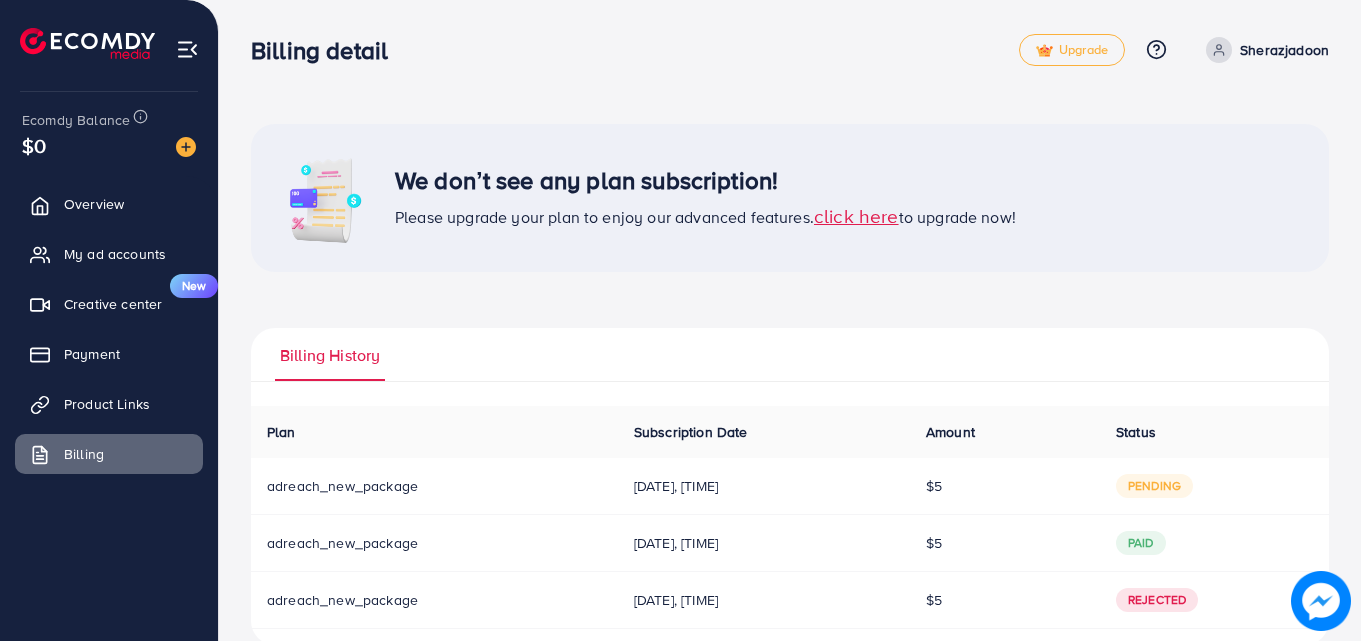 click on "$0" at bounding box center [109, 145] 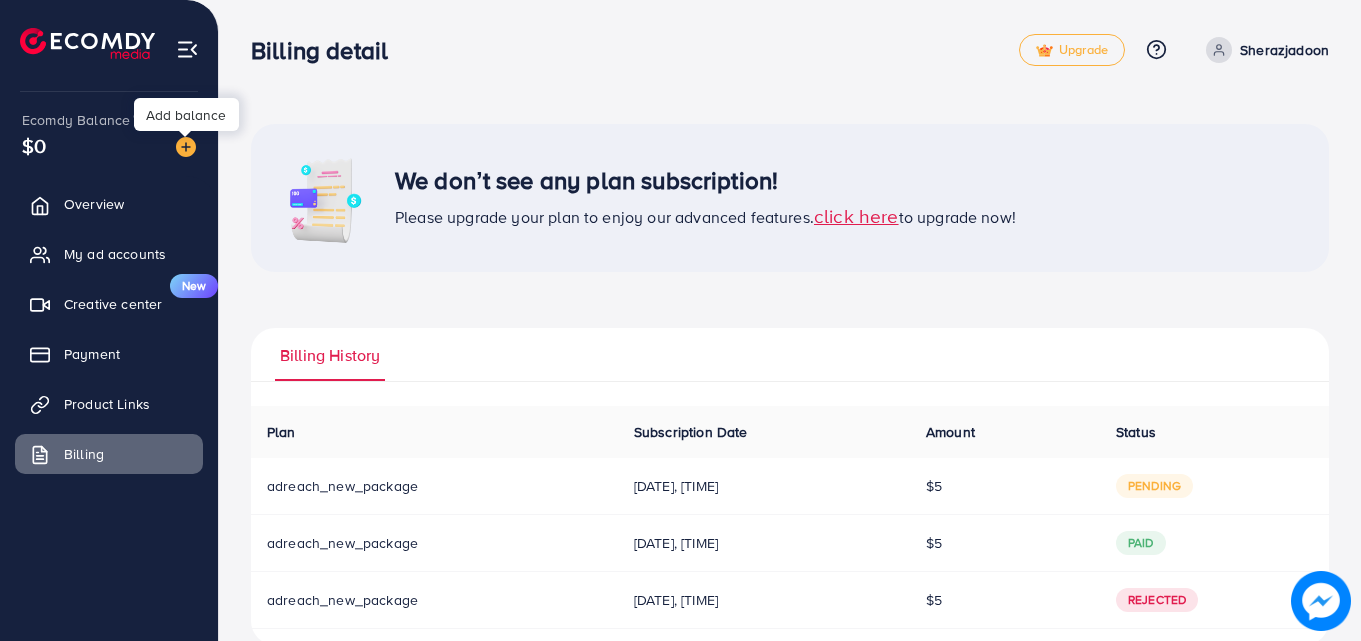 click at bounding box center [186, 147] 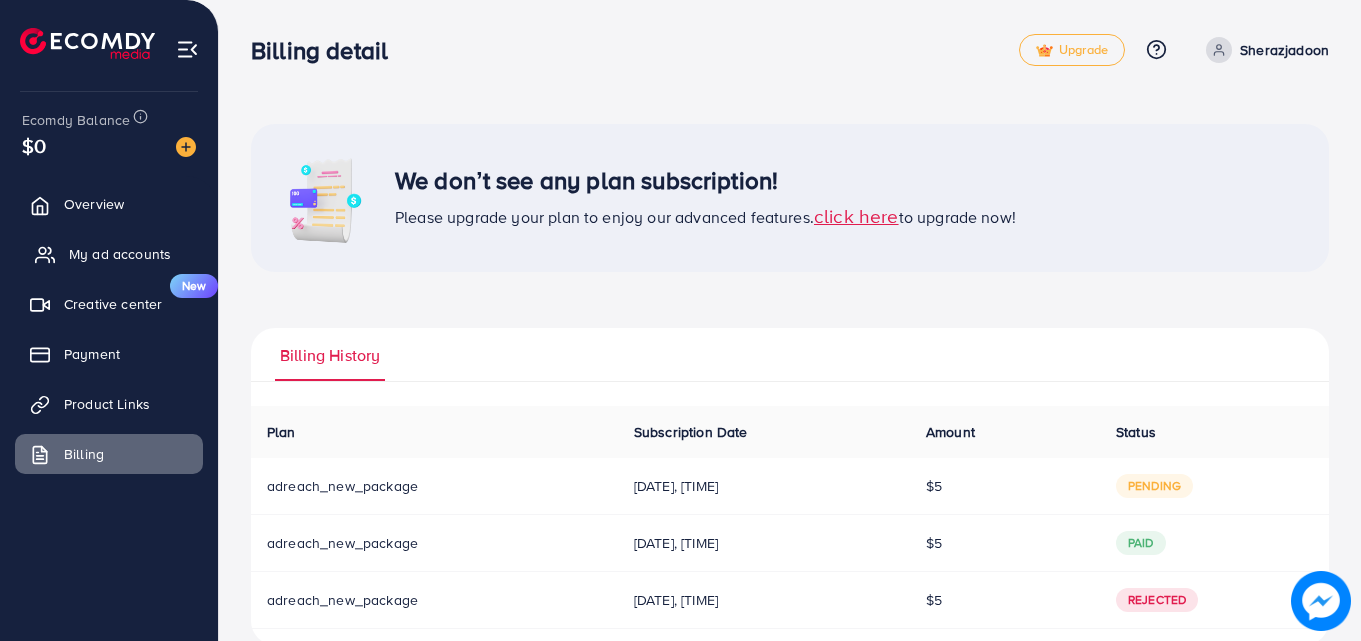 click on "My ad accounts" at bounding box center (109, 254) 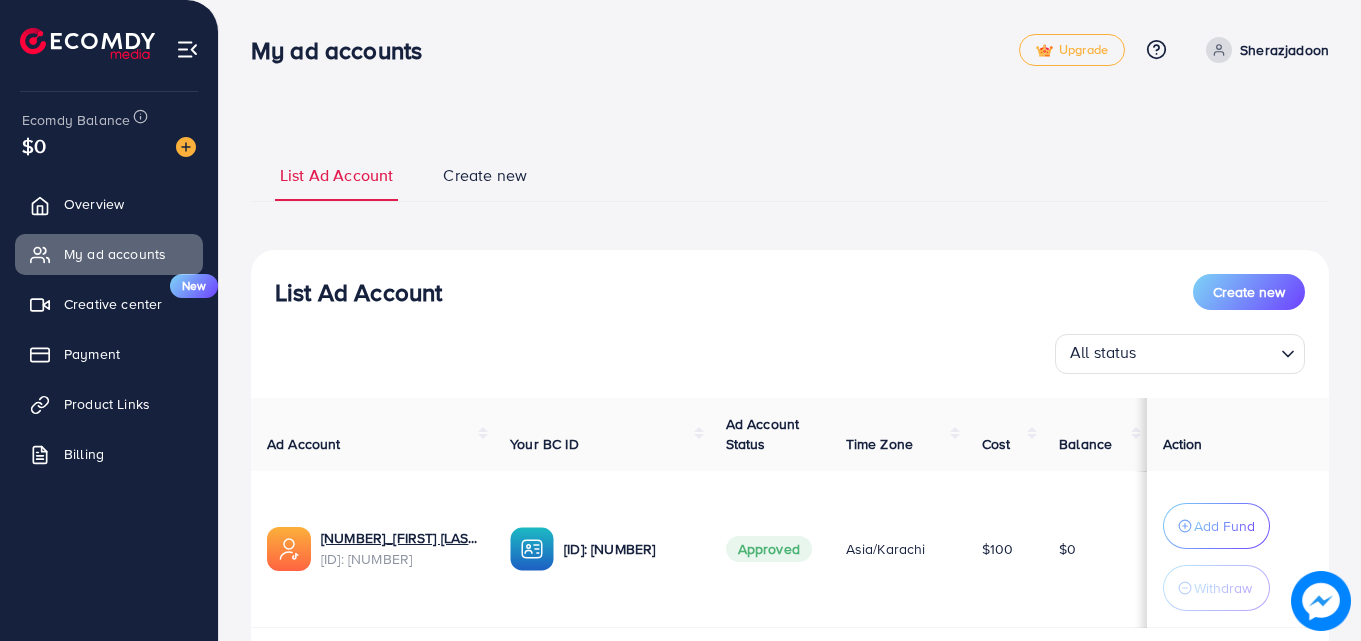 click on "$0" at bounding box center [109, 145] 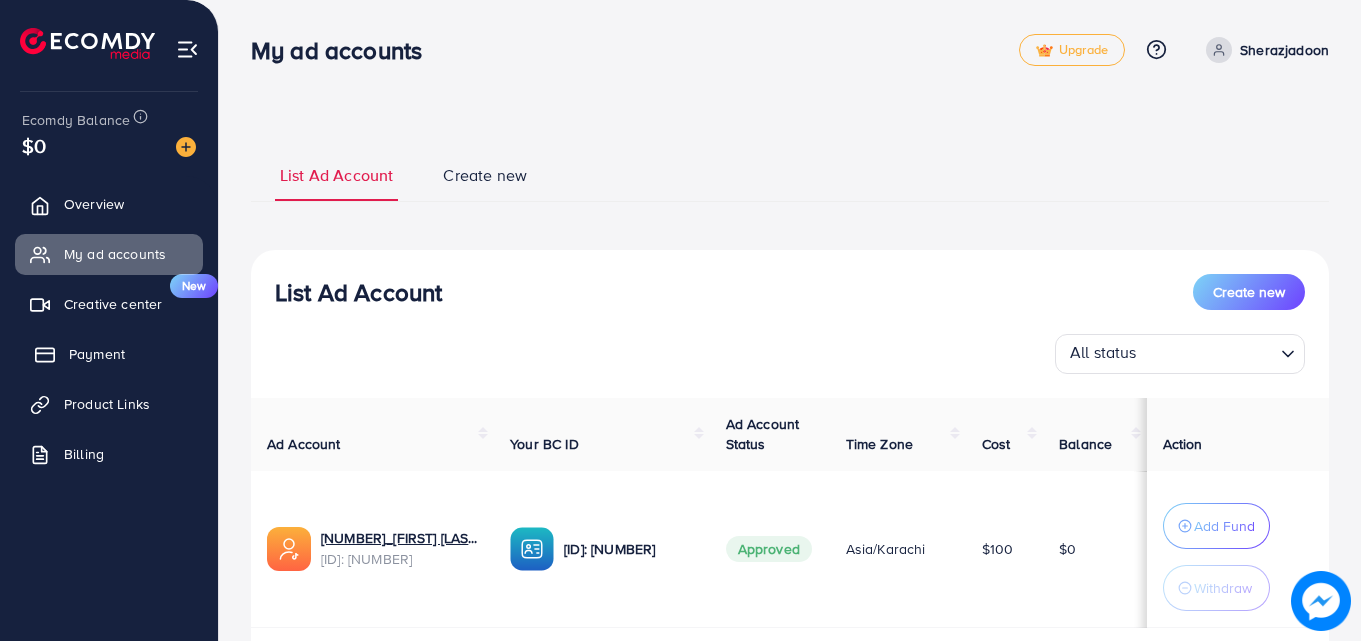 click on "Payment" at bounding box center (97, 354) 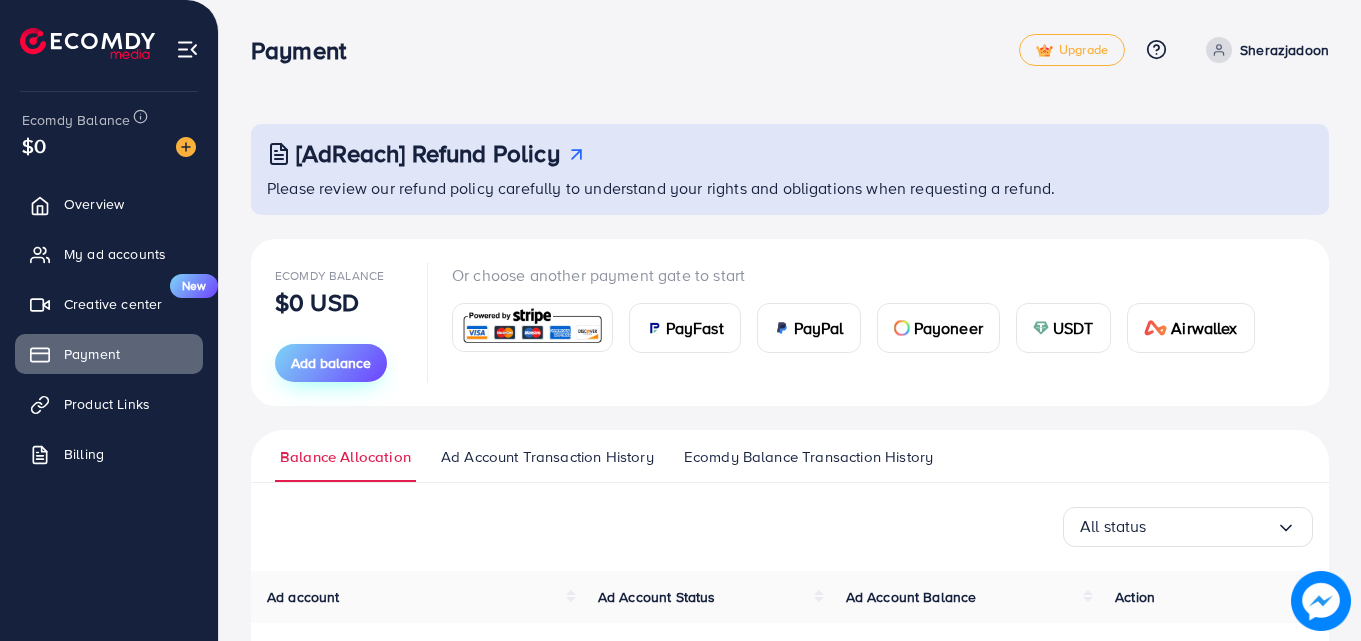 click on "Add balance" at bounding box center (331, 363) 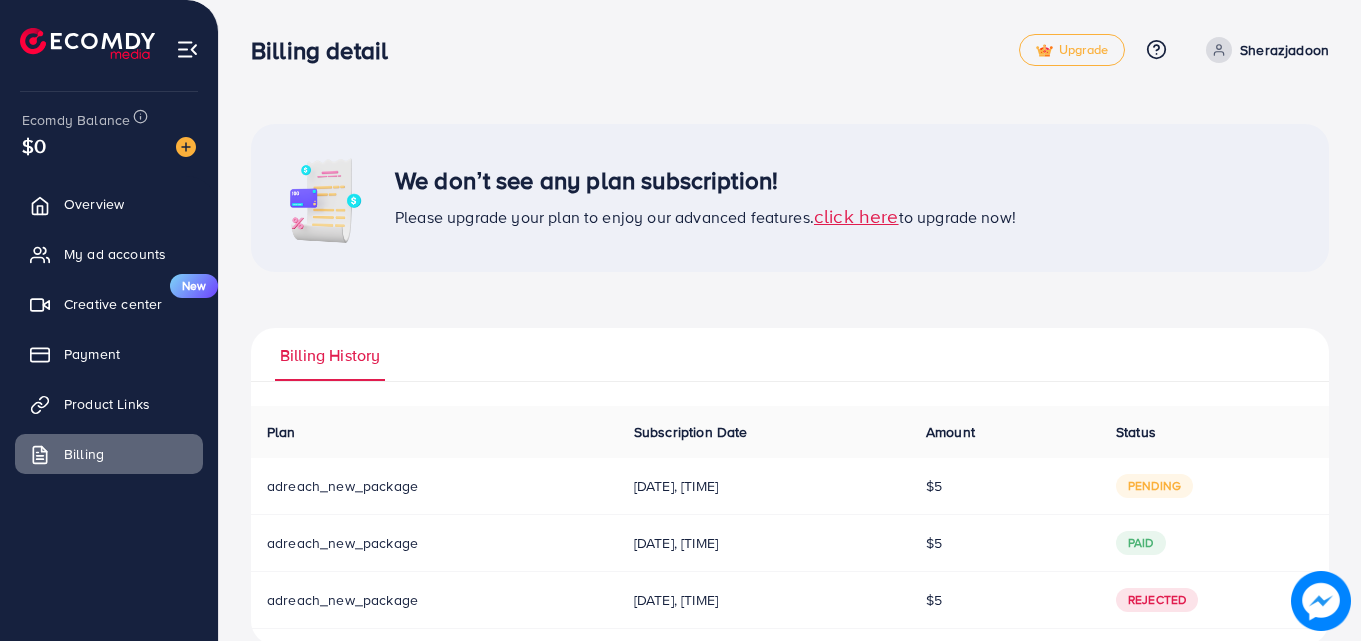 scroll, scrollTop: 36, scrollLeft: 0, axis: vertical 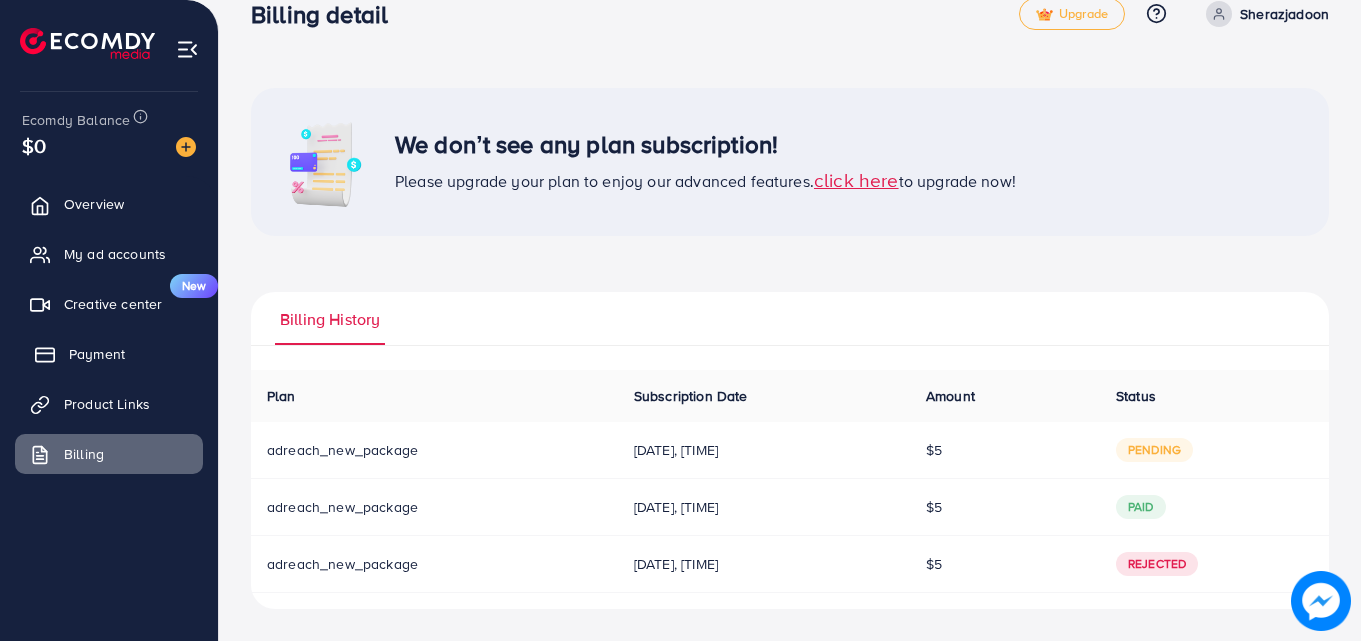 click on "Payment" at bounding box center (97, 354) 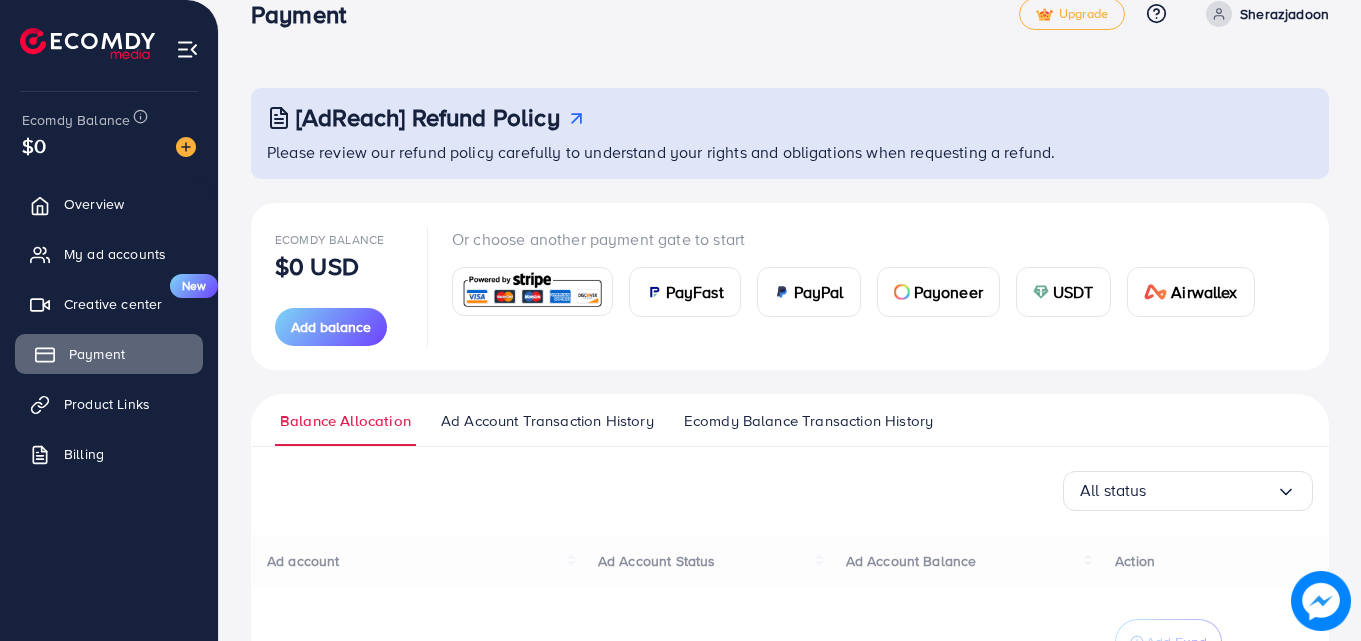 scroll, scrollTop: 0, scrollLeft: 0, axis: both 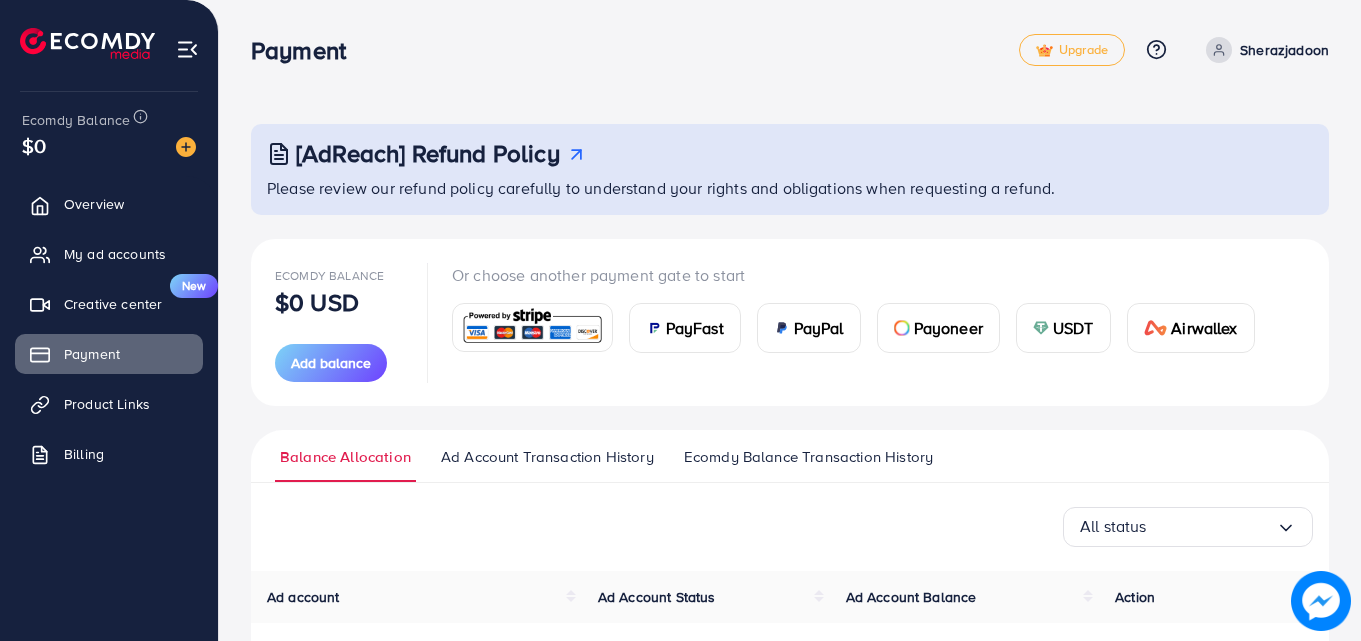 click on "PayPal" at bounding box center (809, 328) 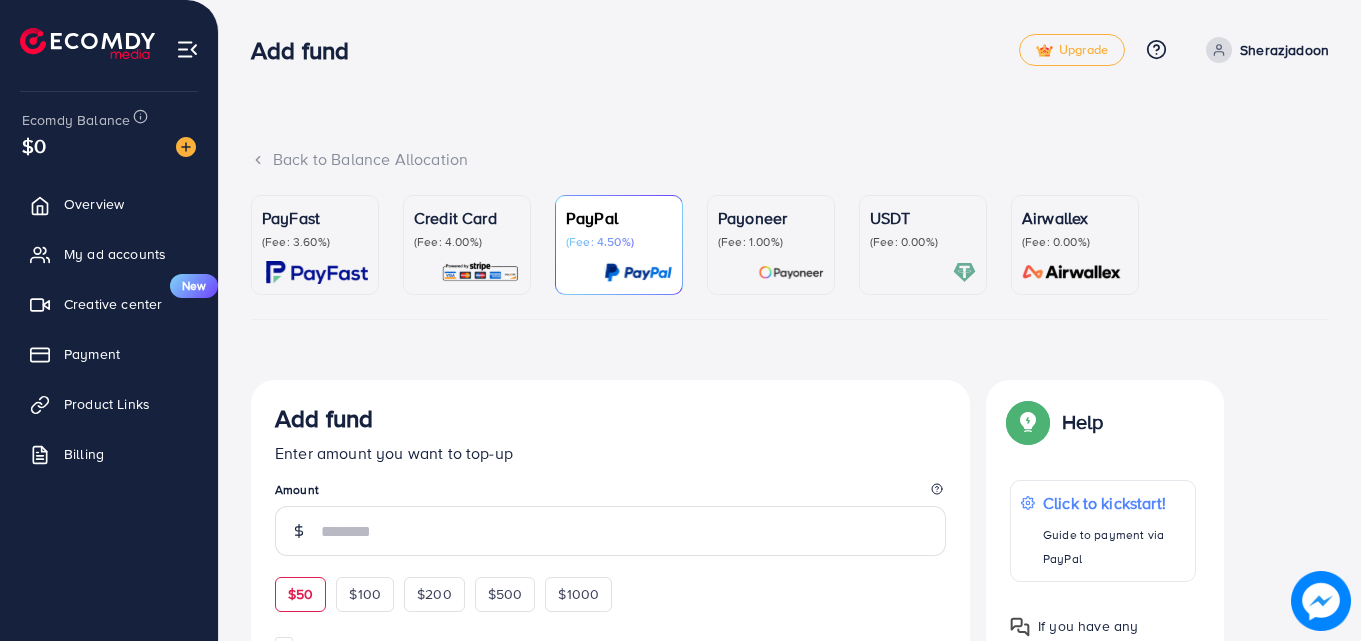 click on "$50" at bounding box center [300, 594] 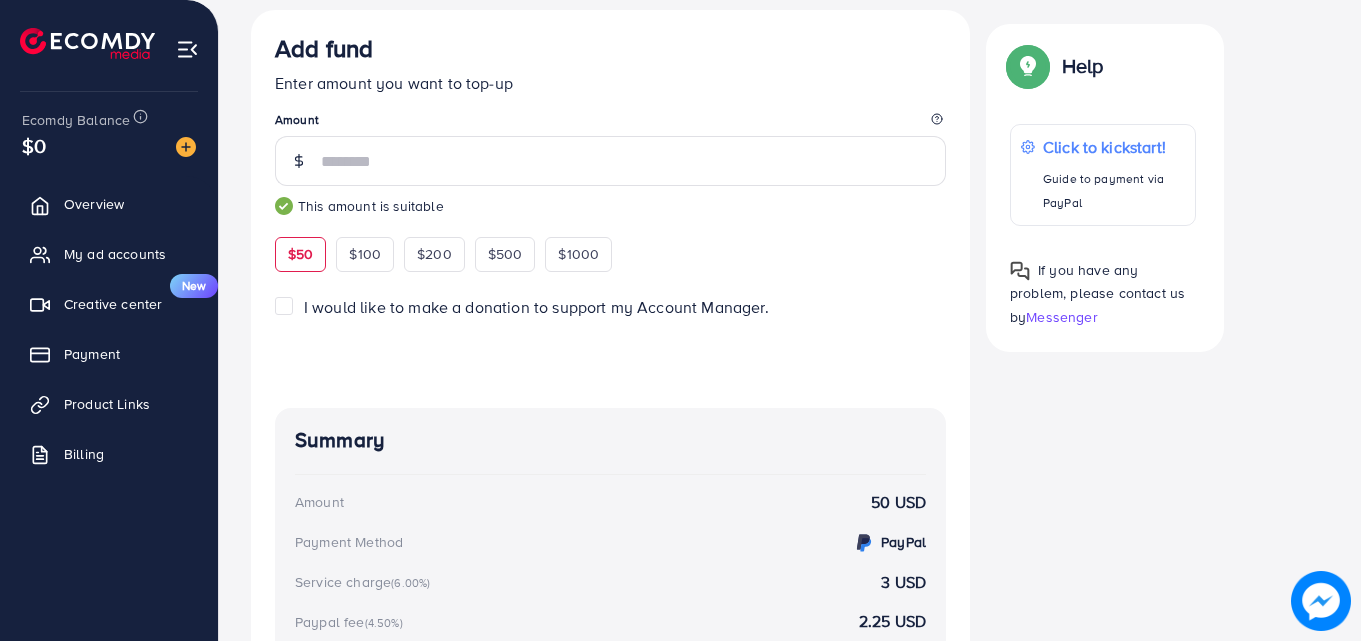 scroll, scrollTop: 422, scrollLeft: 0, axis: vertical 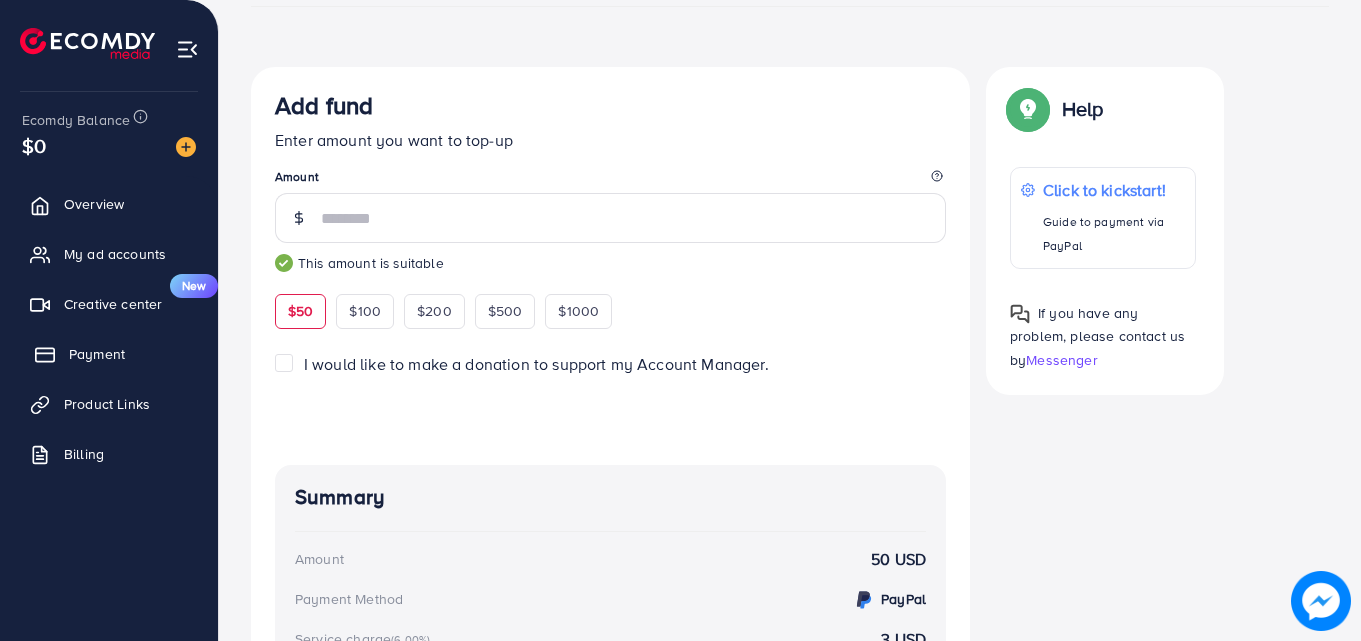 click on "Payment" at bounding box center [97, 354] 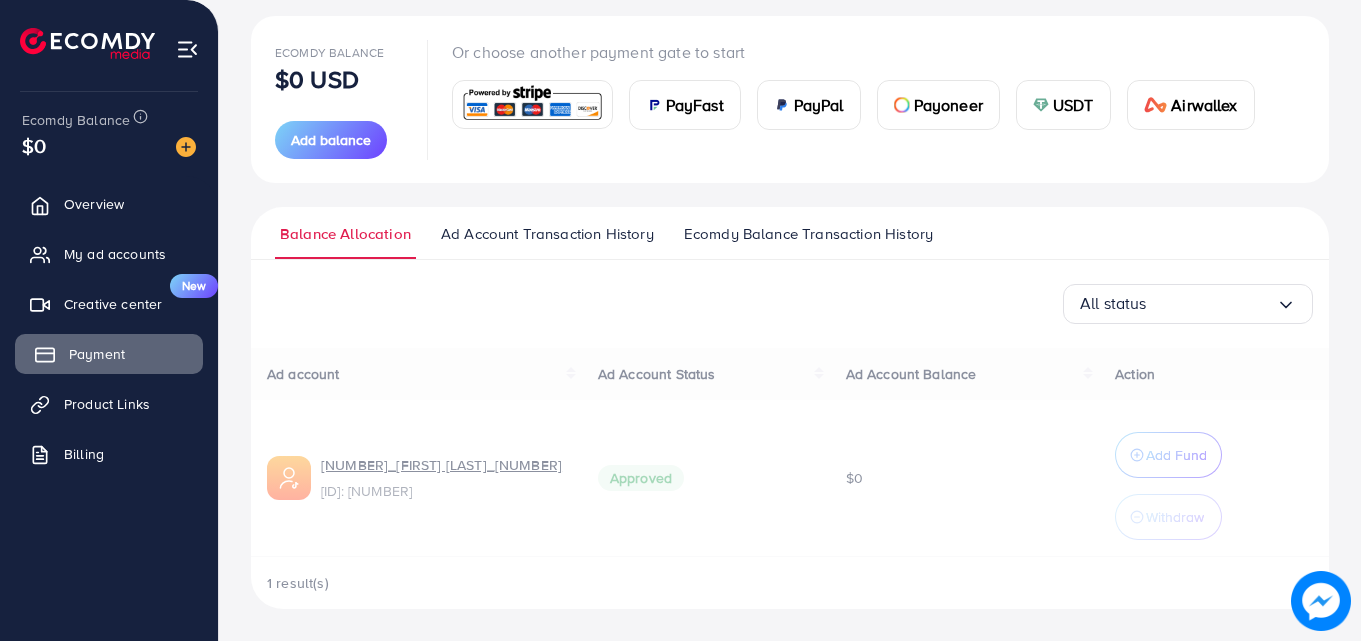 scroll, scrollTop: 0, scrollLeft: 0, axis: both 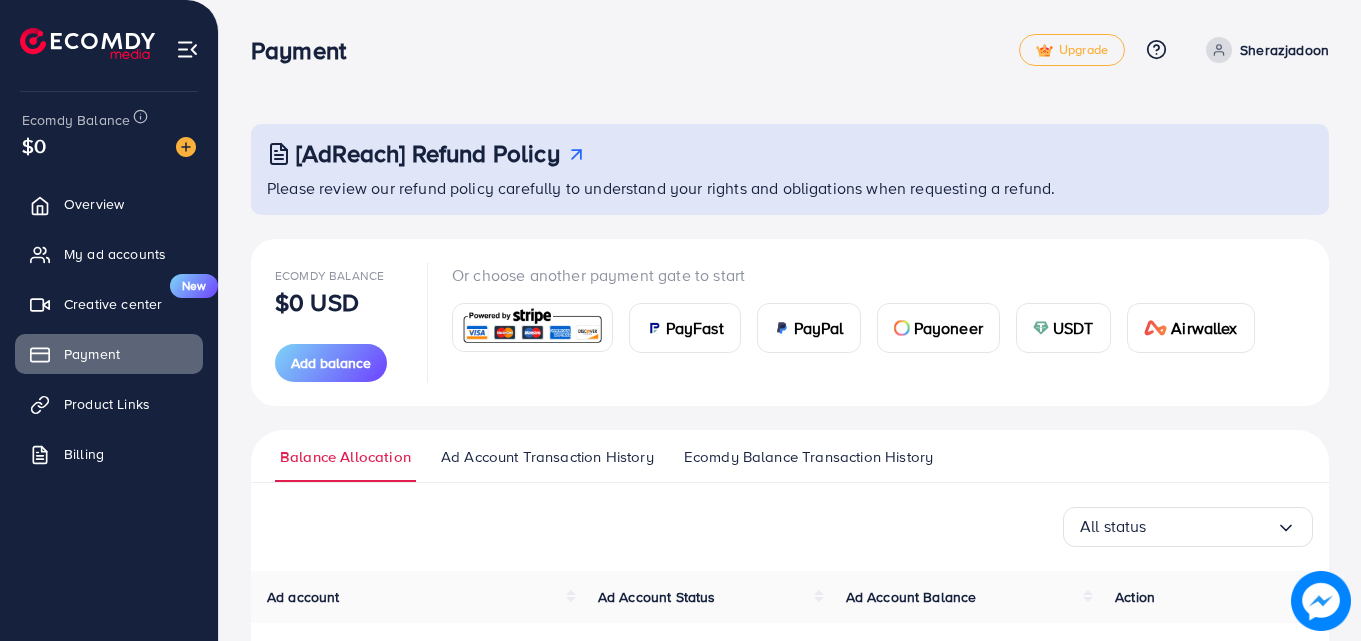 click on "PayFast" at bounding box center (685, 328) 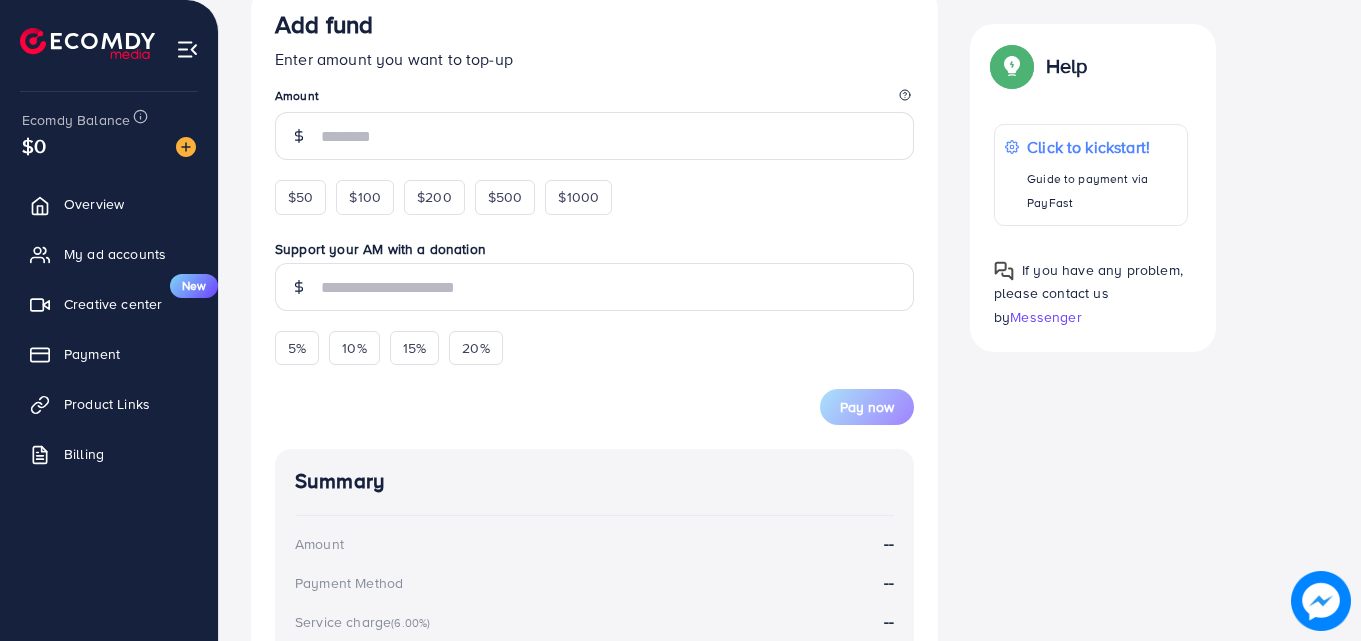 scroll, scrollTop: 400, scrollLeft: 0, axis: vertical 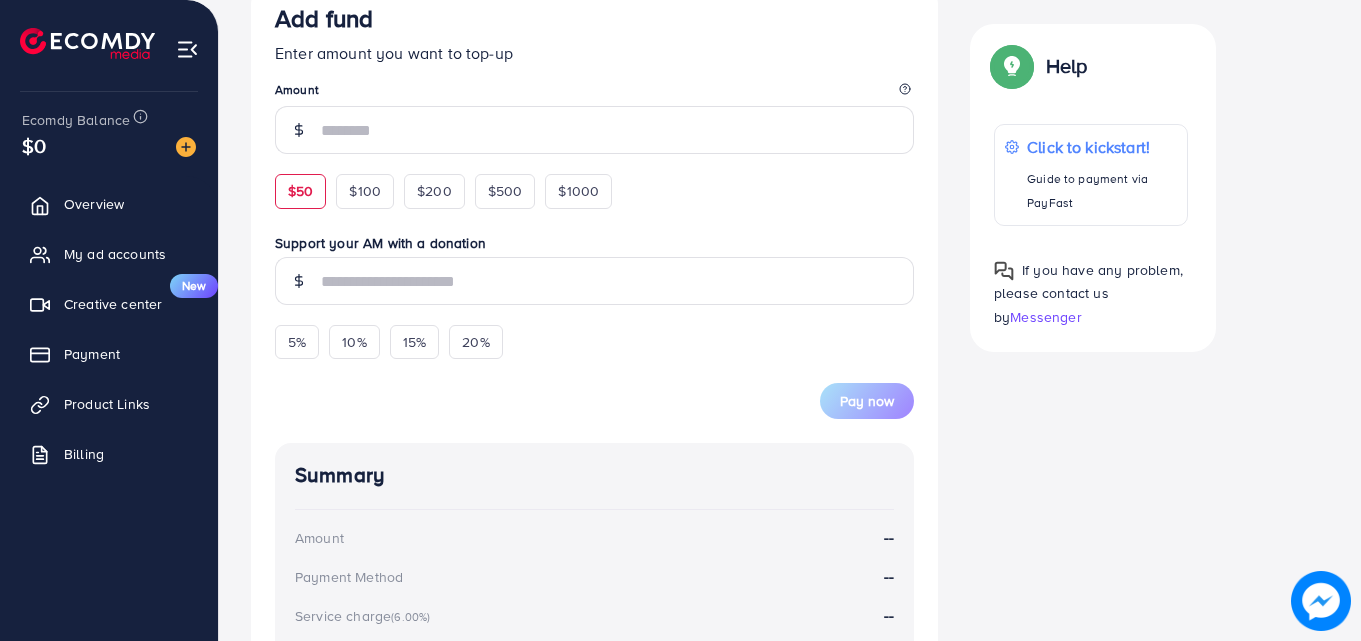 click on "$50" at bounding box center (300, 191) 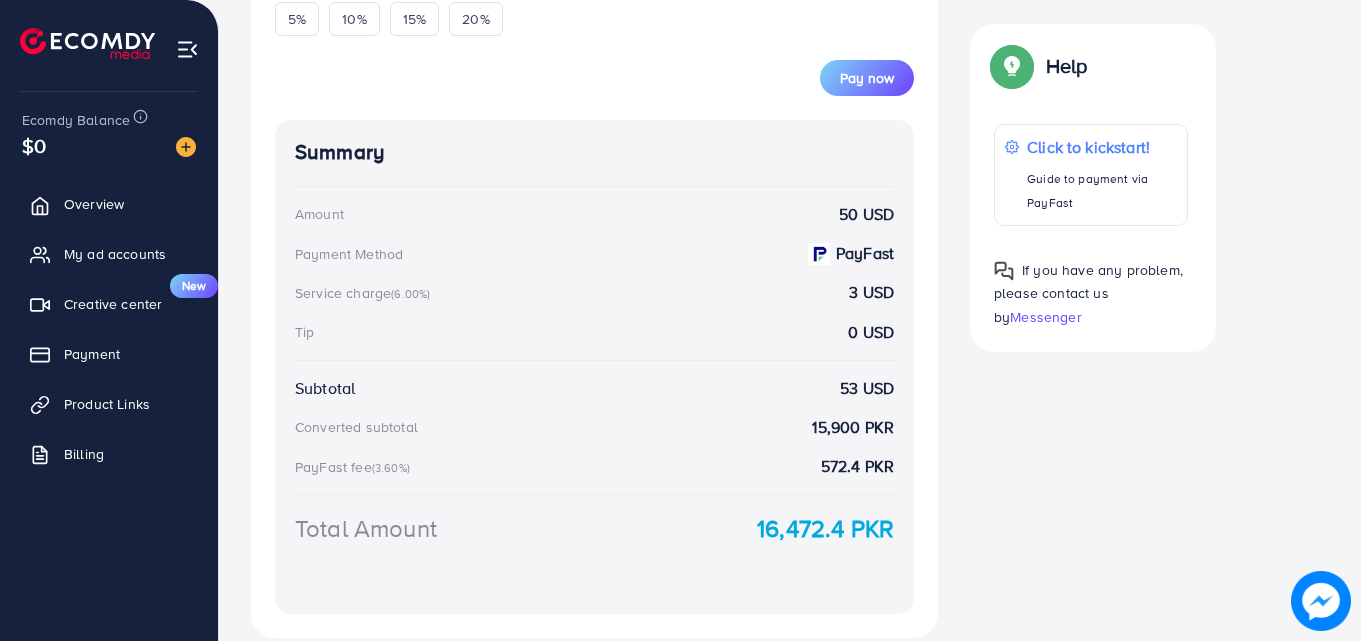 scroll, scrollTop: 754, scrollLeft: 0, axis: vertical 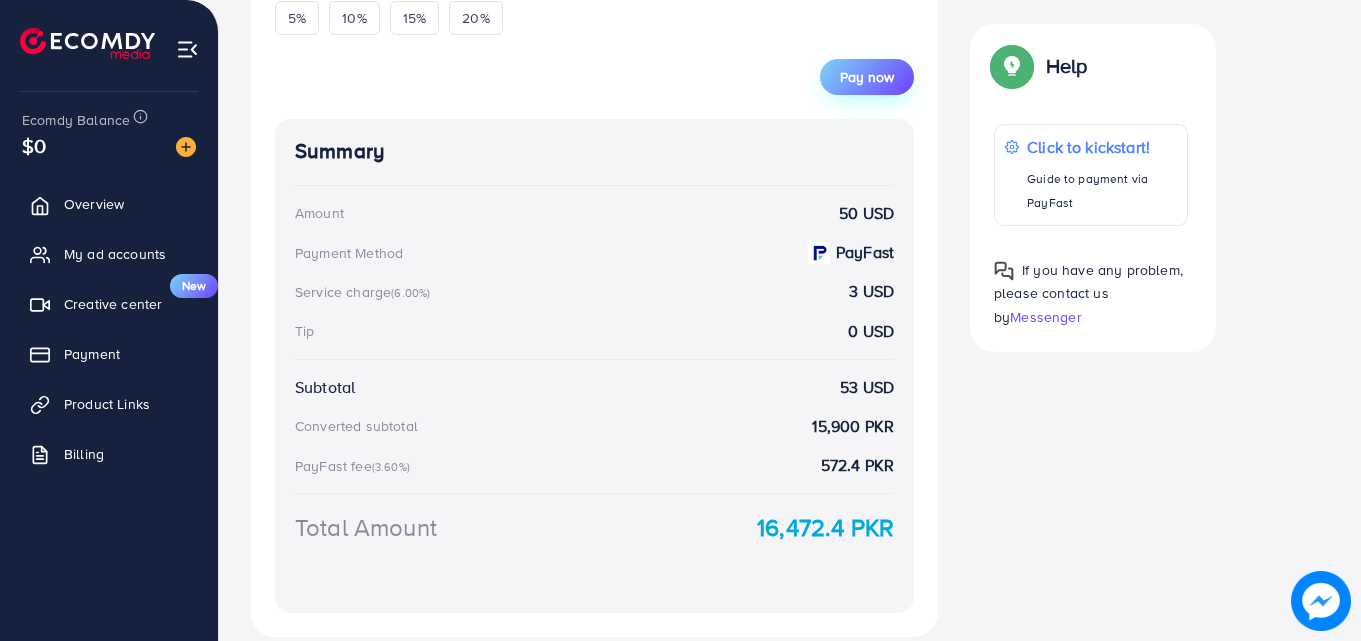 click on "Pay now" at bounding box center (867, 77) 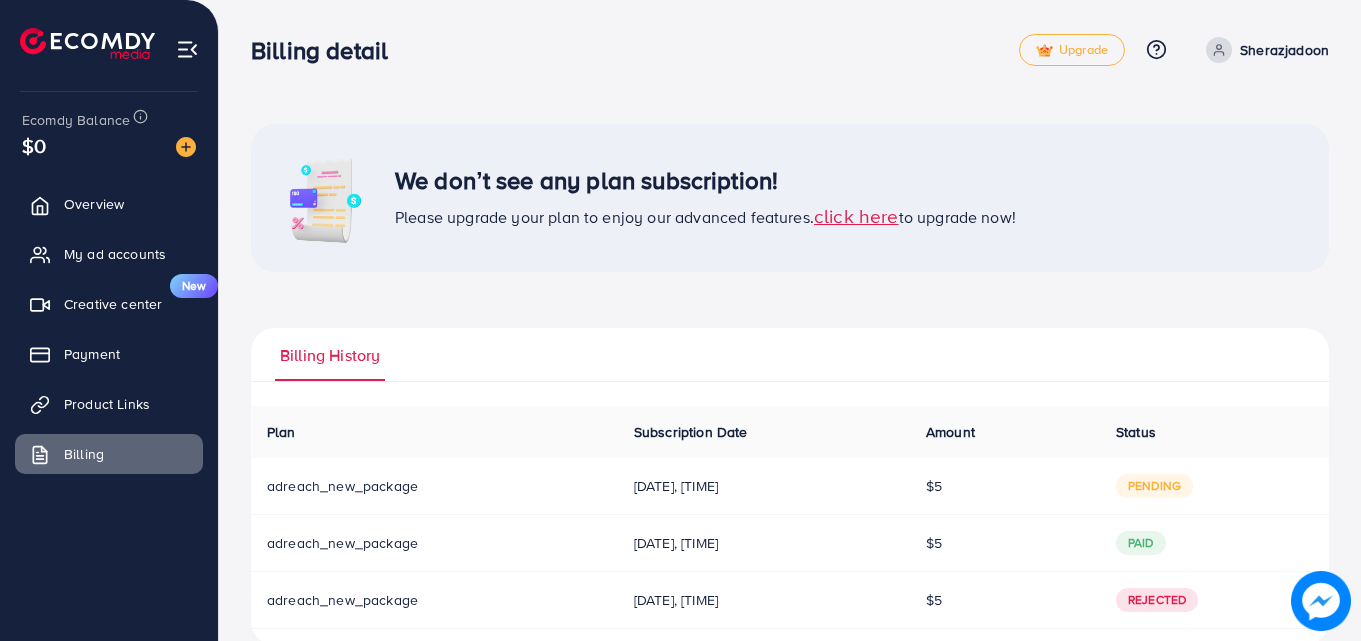 scroll, scrollTop: 36, scrollLeft: 0, axis: vertical 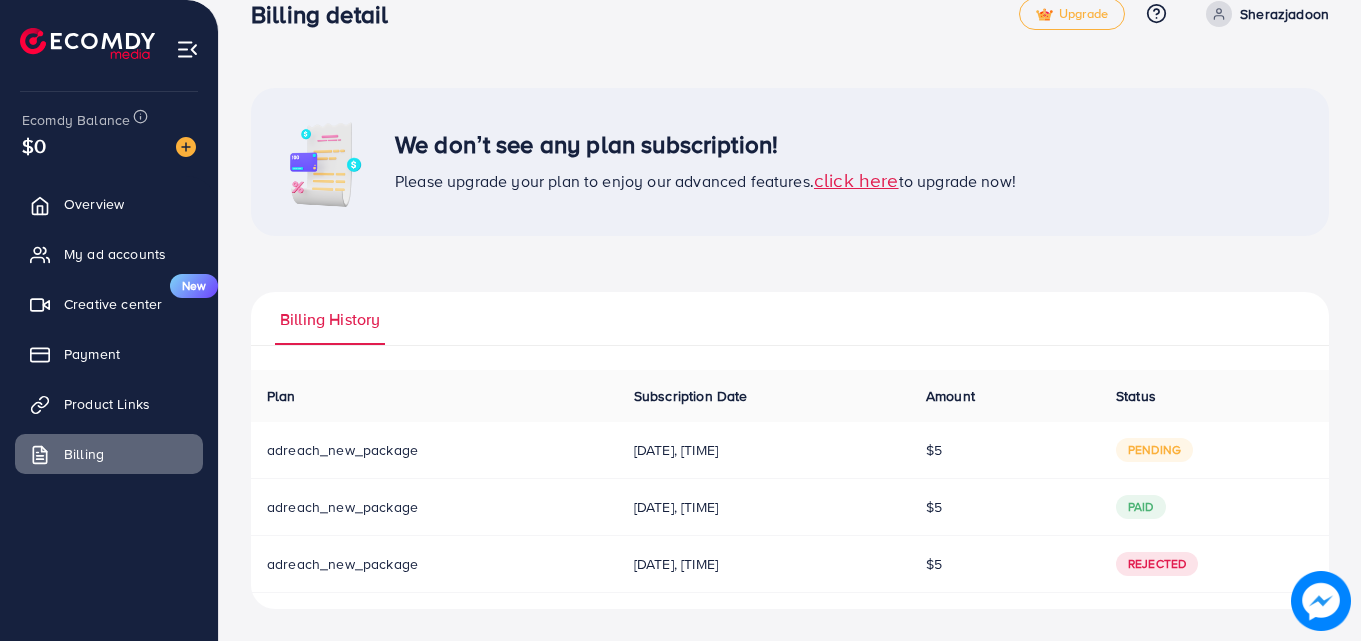 click on "click here" at bounding box center (856, 179) 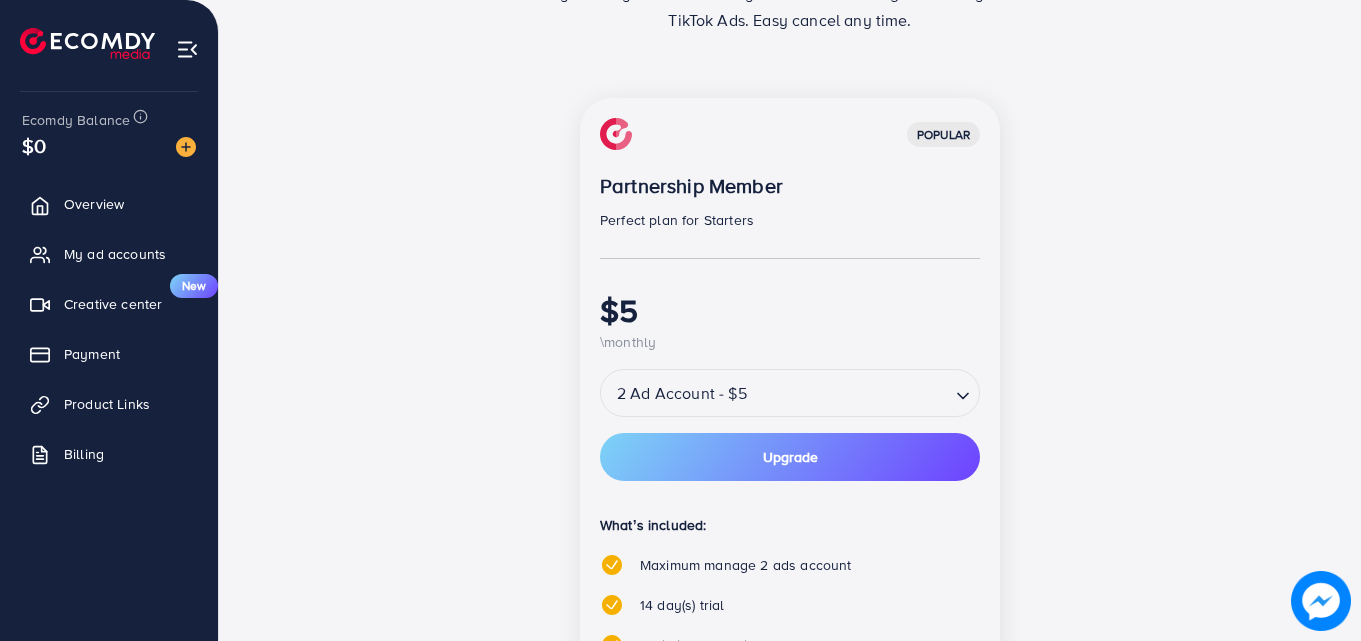 scroll, scrollTop: 195, scrollLeft: 0, axis: vertical 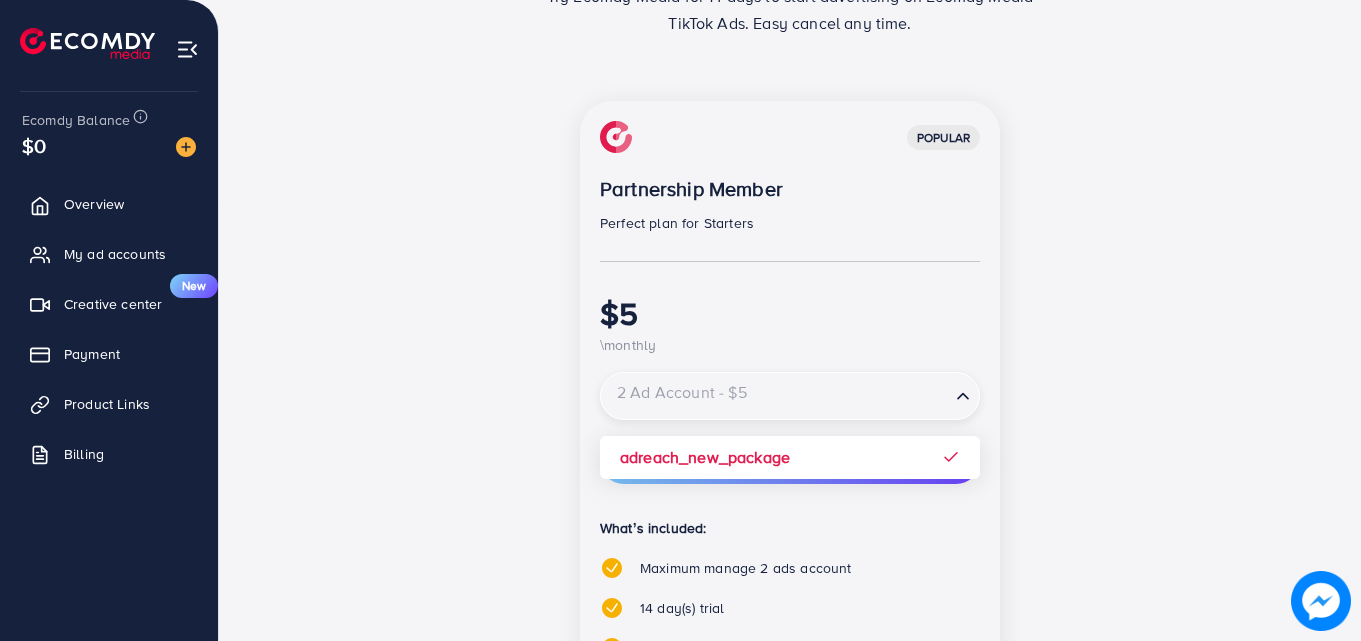 click 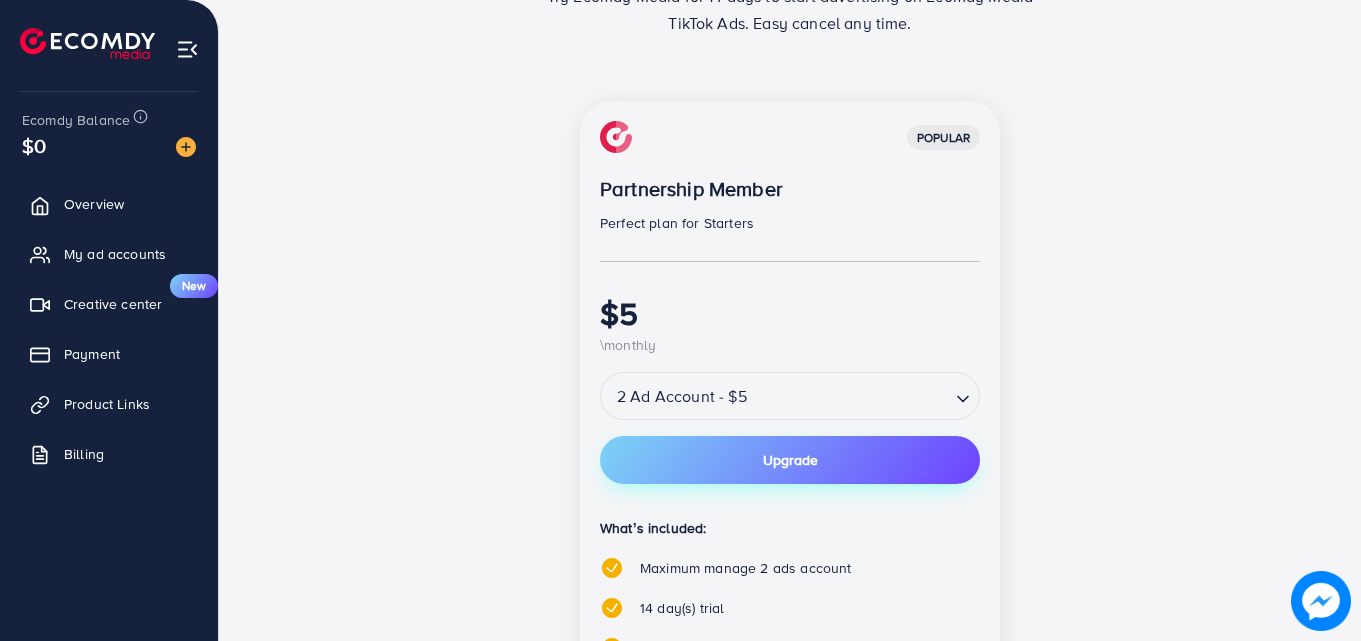 click on "Upgrade" at bounding box center (790, 460) 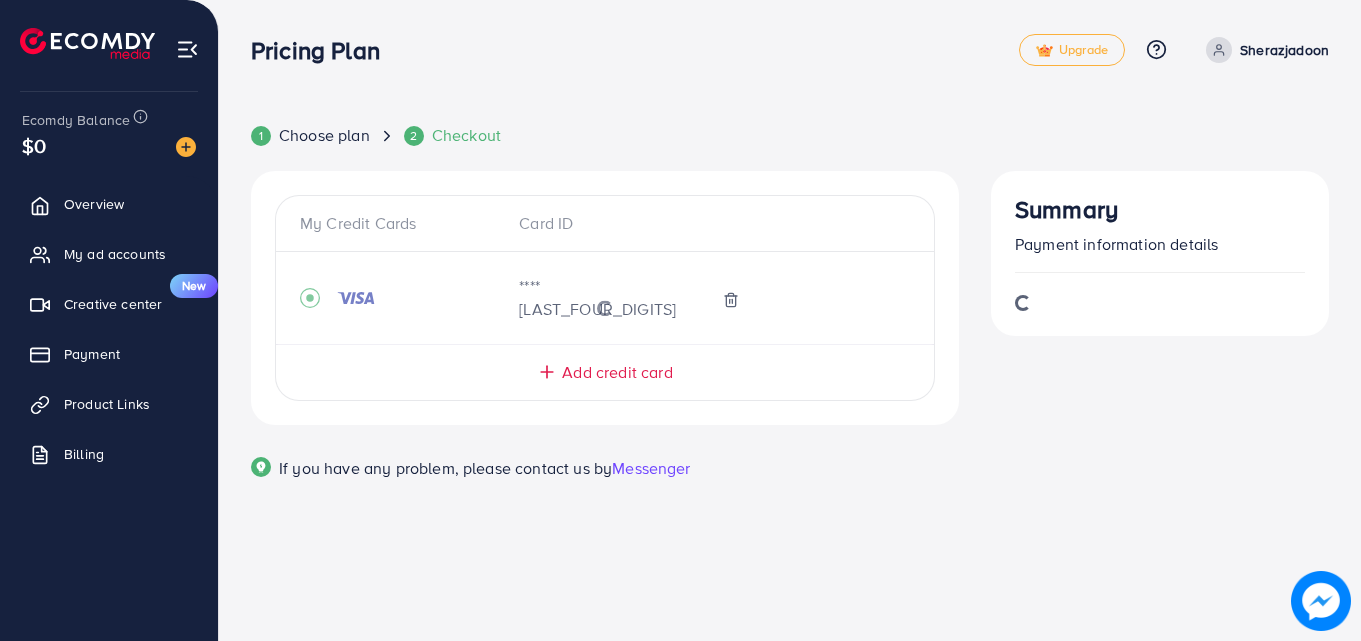 scroll, scrollTop: 0, scrollLeft: 0, axis: both 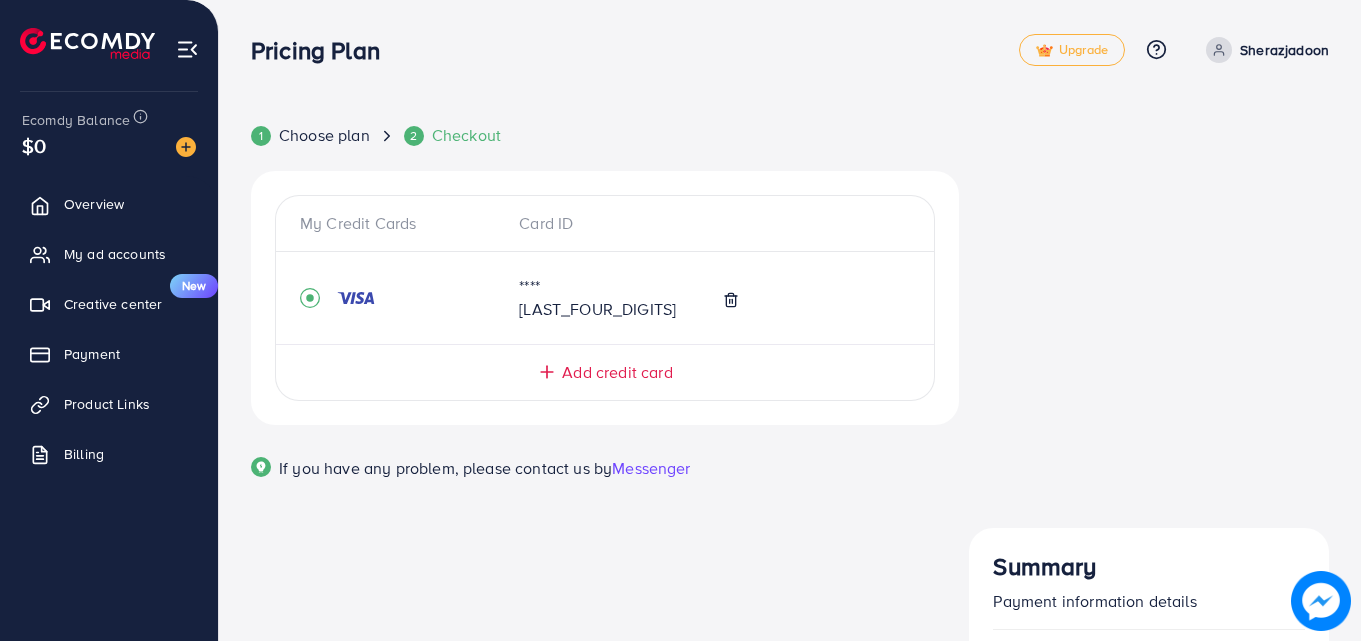 click on "Start Plan" at bounding box center [1149, 851] 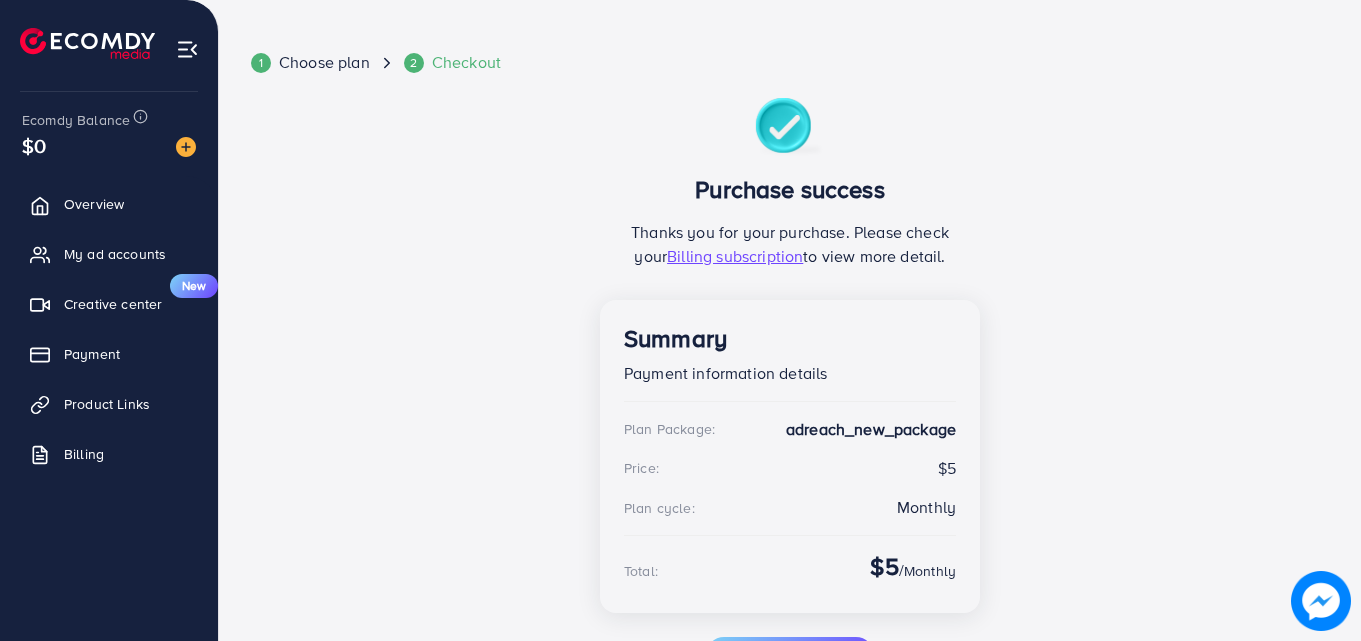 scroll, scrollTop: 113, scrollLeft: 0, axis: vertical 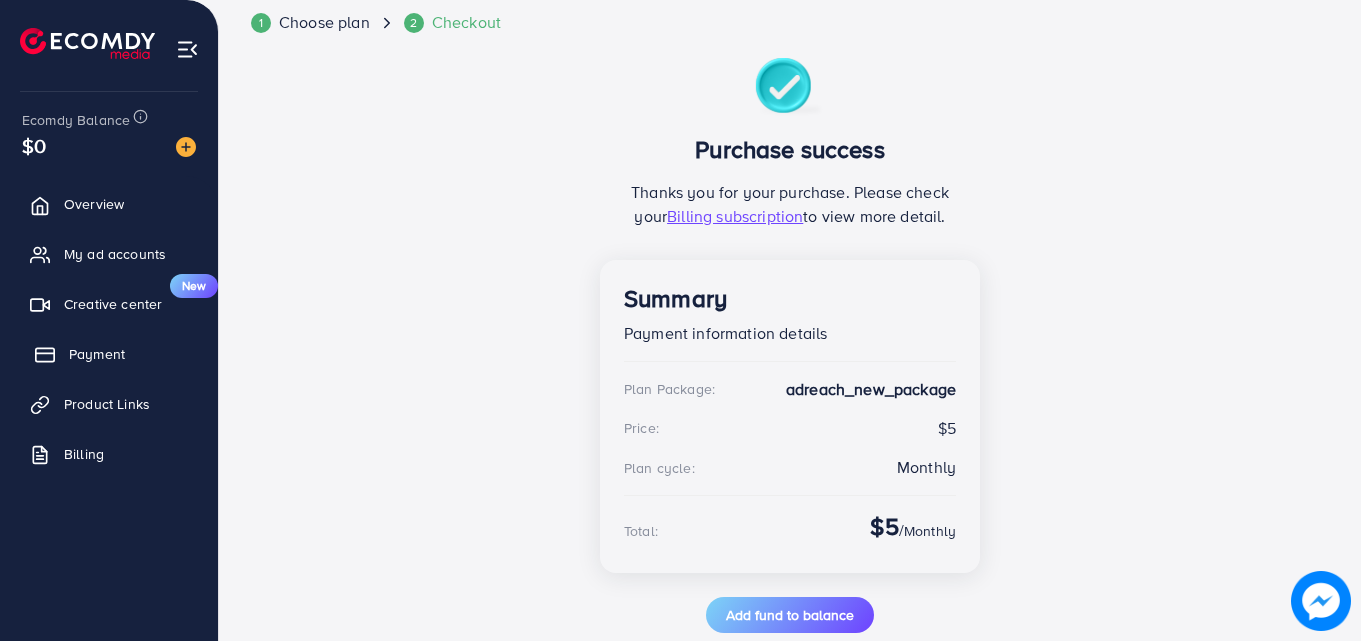 click on "Payment" at bounding box center (97, 354) 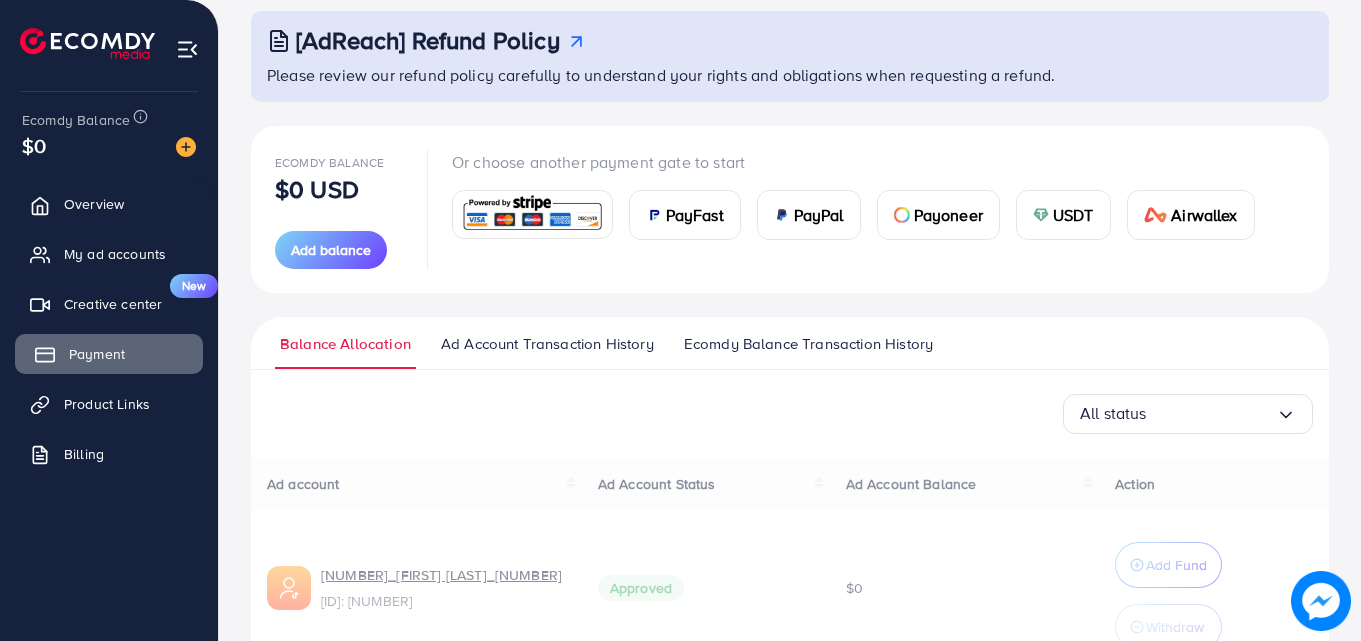scroll, scrollTop: 0, scrollLeft: 0, axis: both 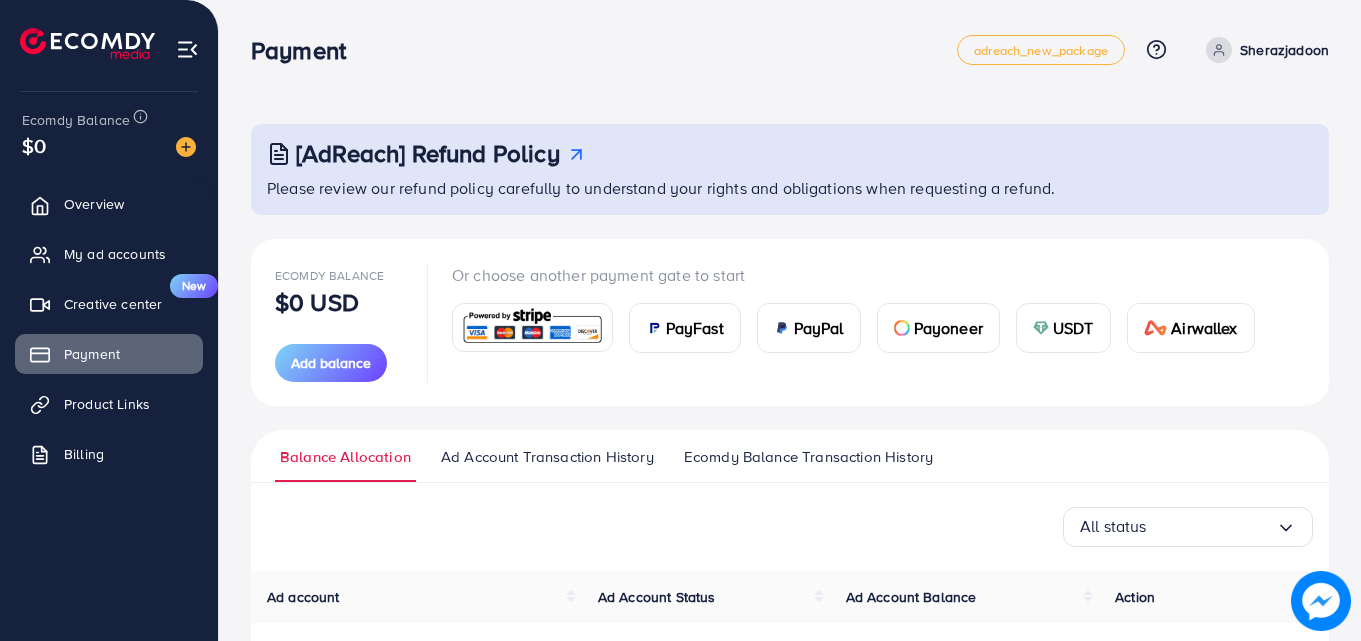 click on "PayFast" at bounding box center [695, 328] 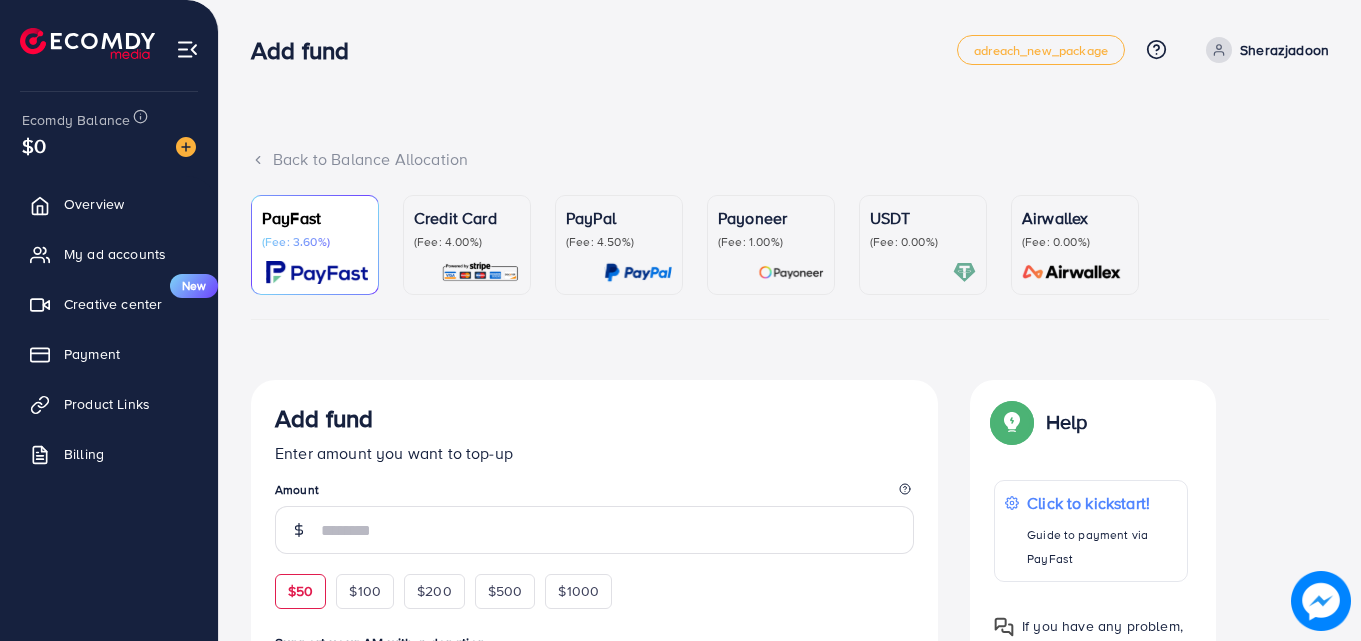 click on "$50" at bounding box center [300, 591] 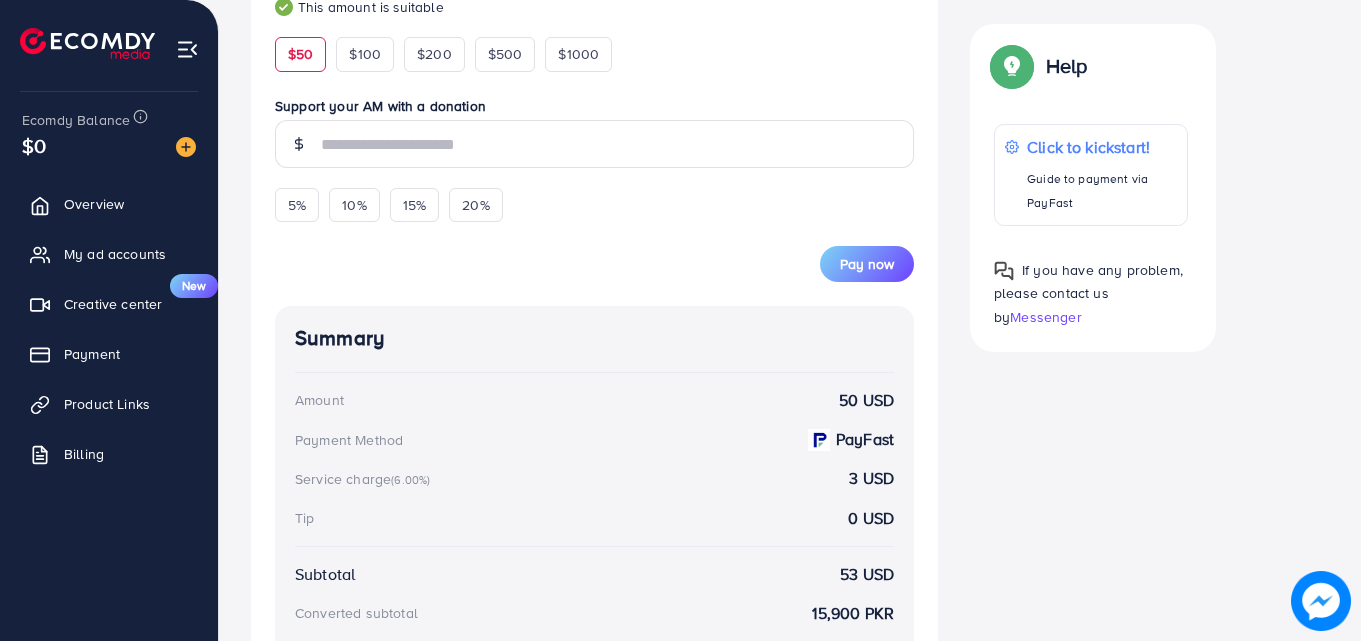 scroll, scrollTop: 502, scrollLeft: 0, axis: vertical 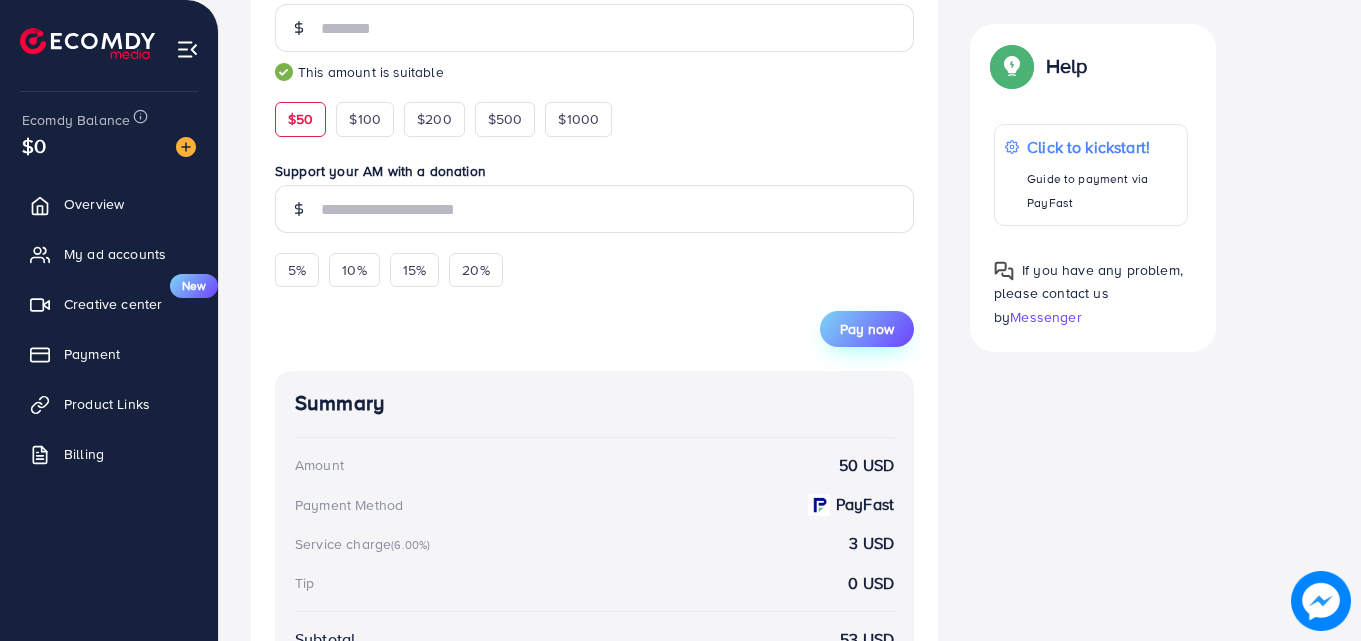 click on "Pay now" at bounding box center [867, 329] 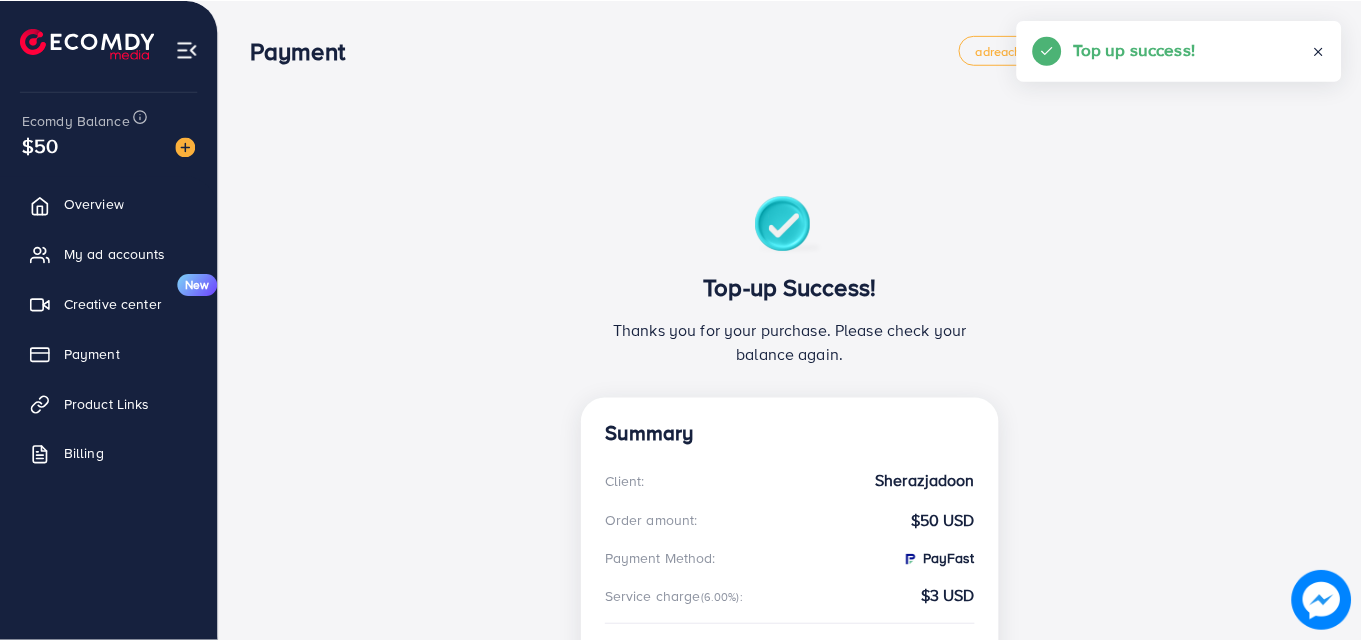 scroll, scrollTop: 0, scrollLeft: 0, axis: both 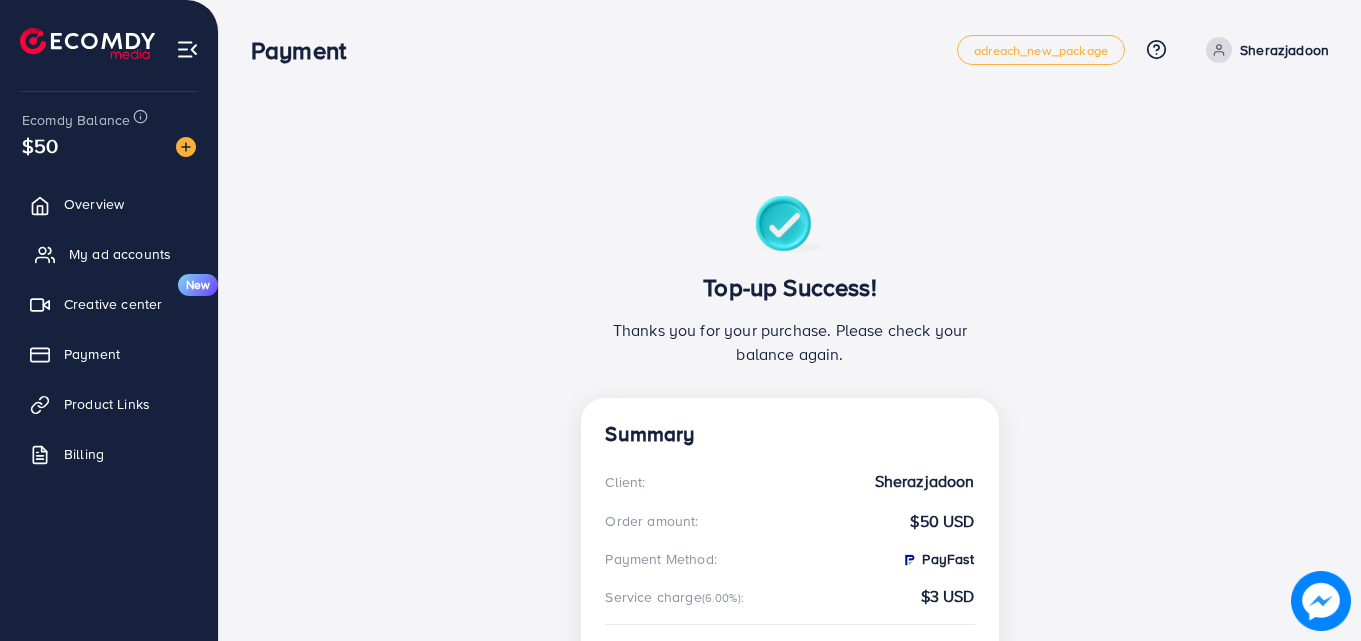 click on "My ad accounts" at bounding box center [120, 254] 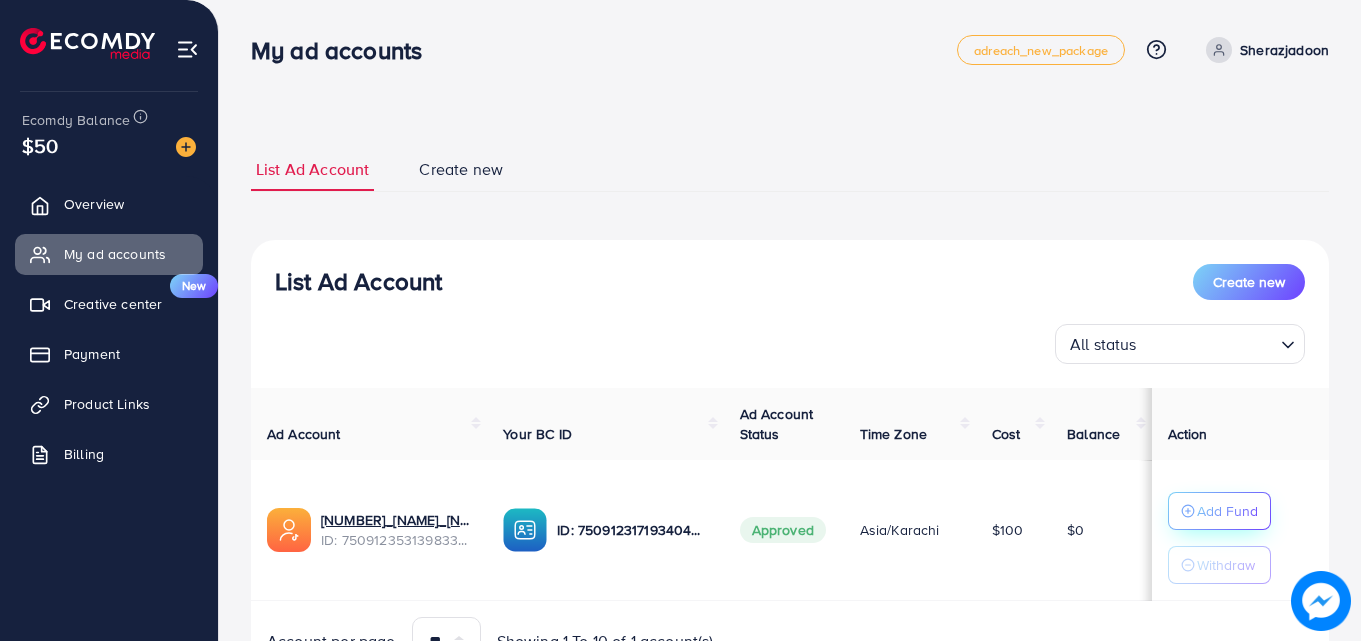 click on "Add Fund" at bounding box center [1227, 511] 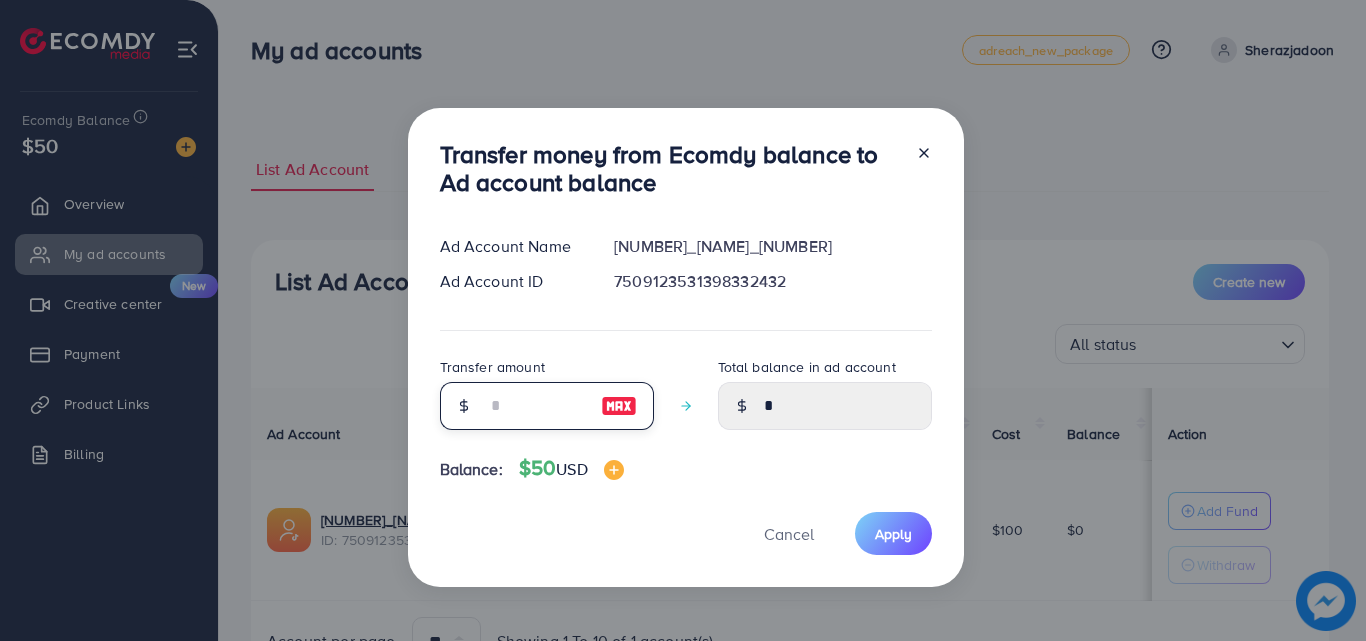 click at bounding box center (536, 406) 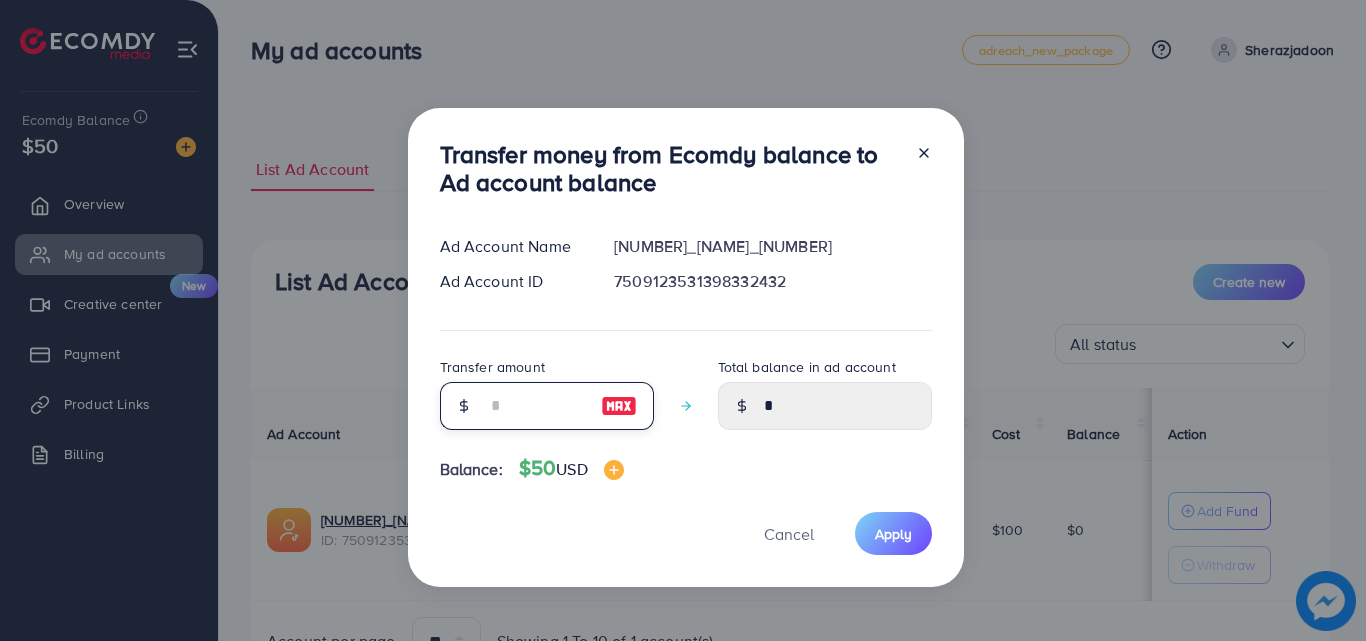 type on "*" 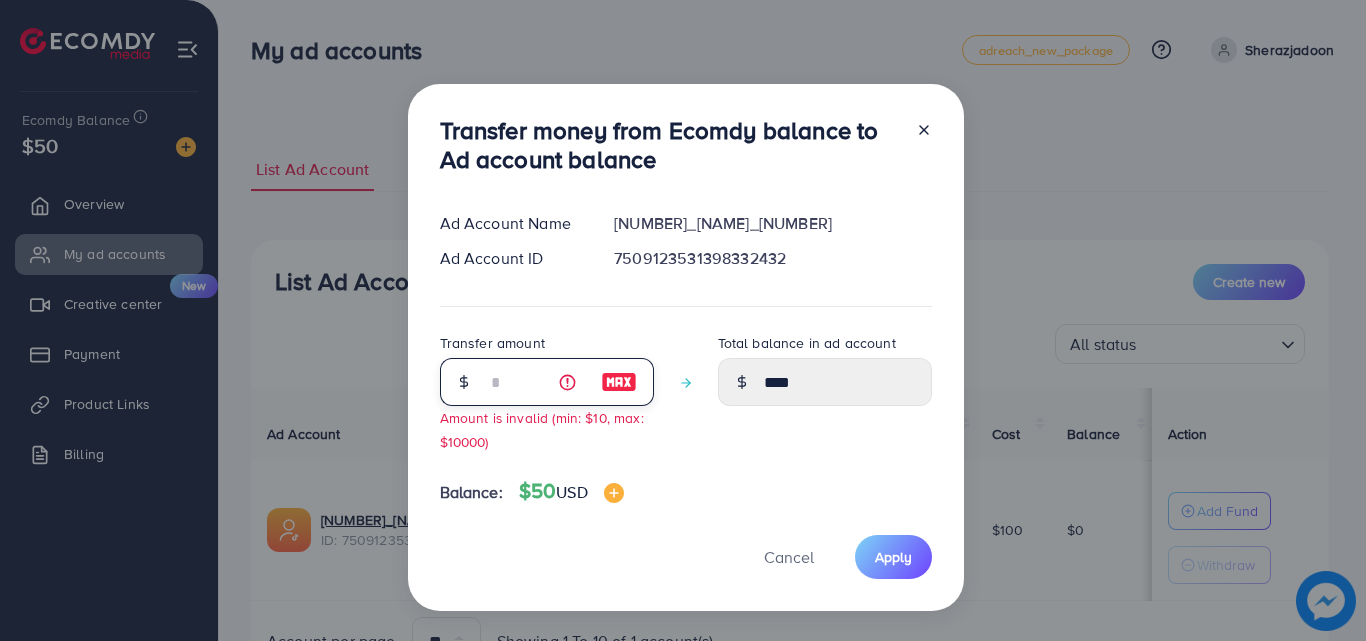 type on "**" 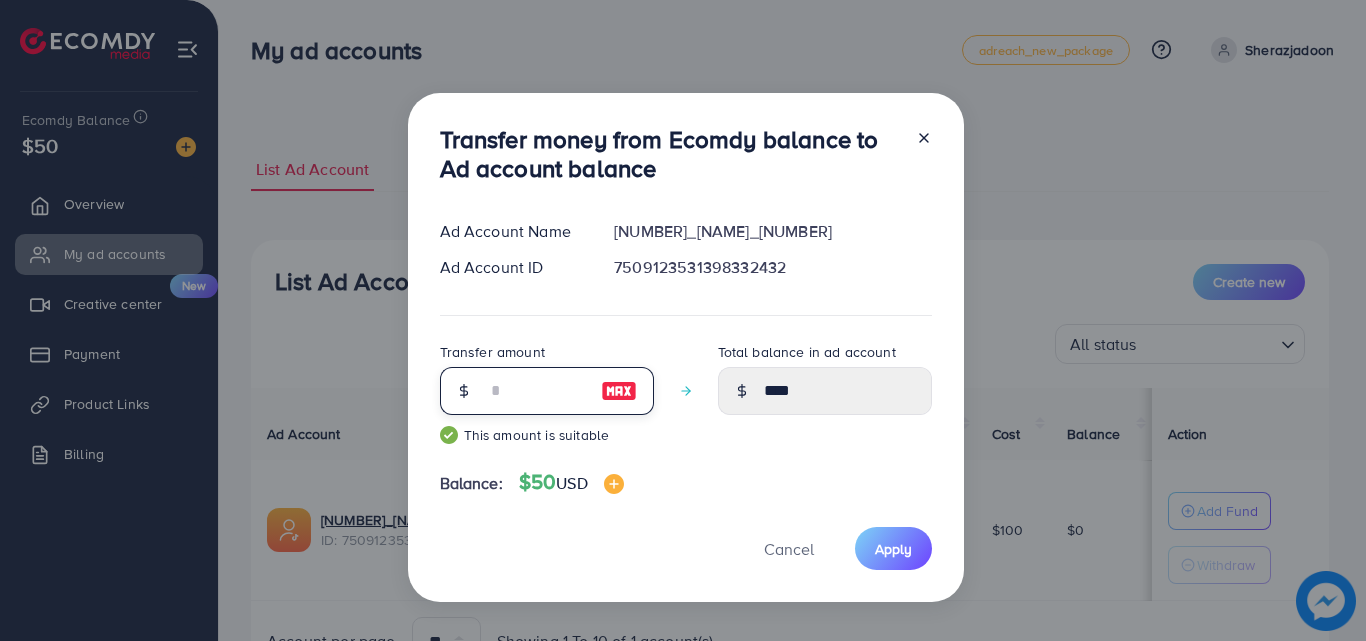 type on "*****" 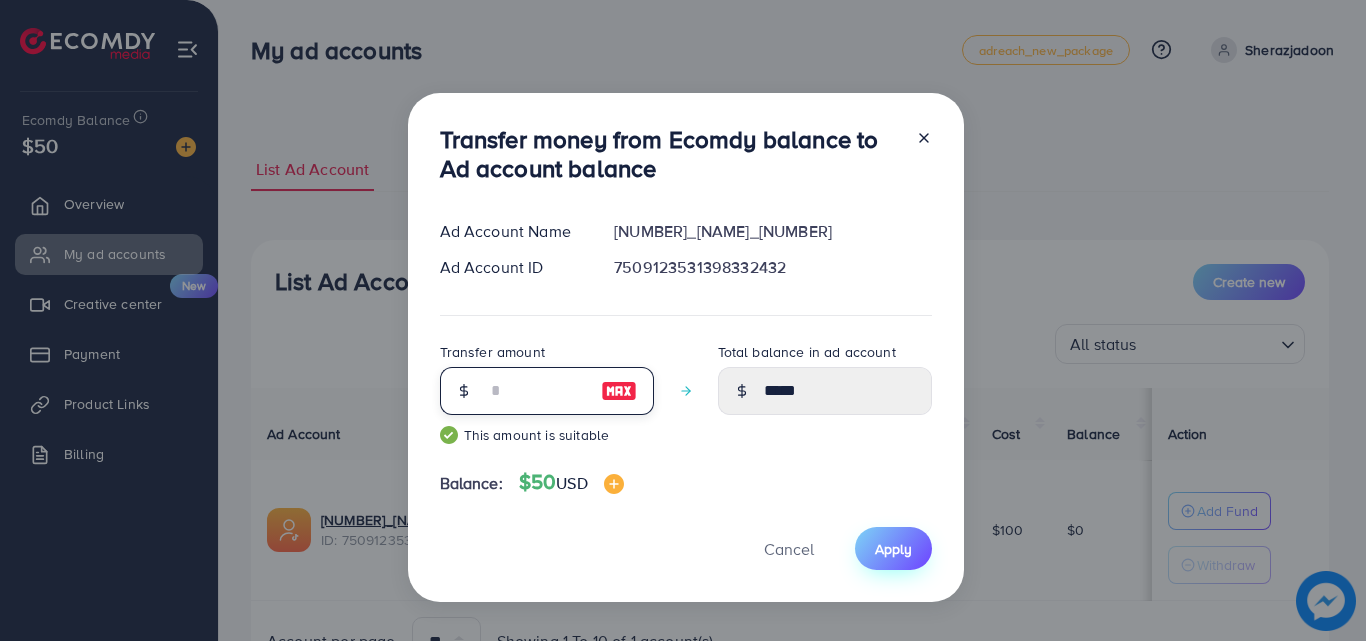 type on "**" 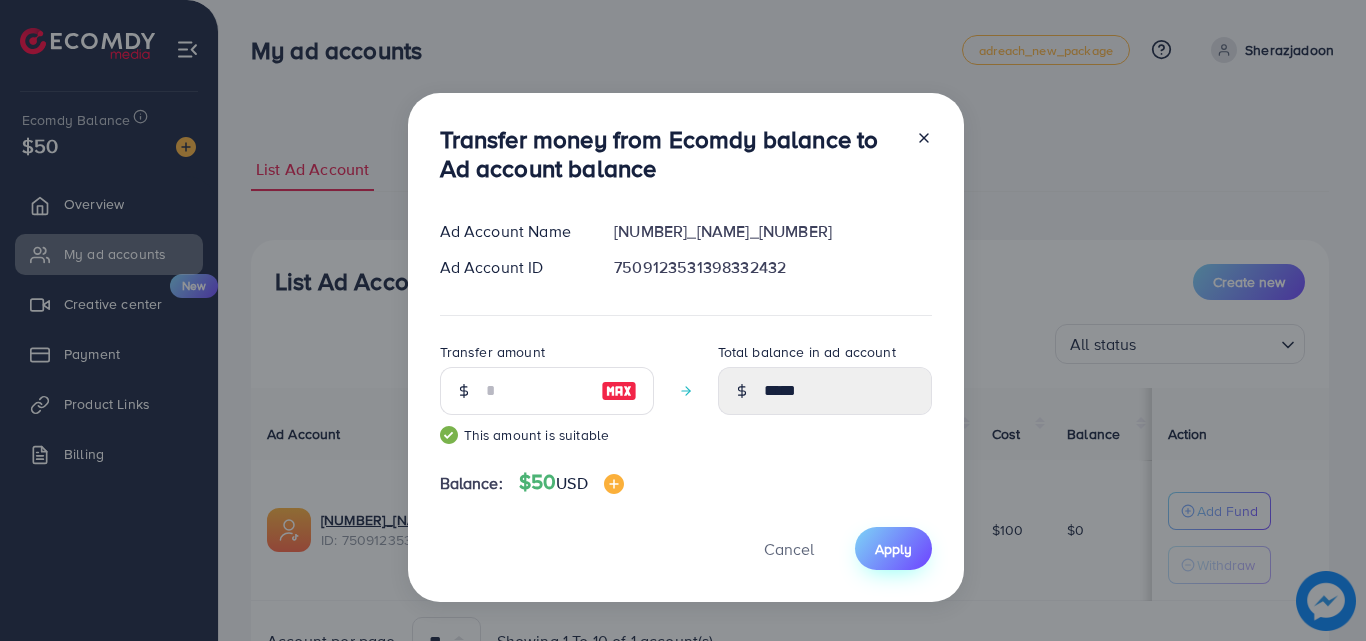 click on "Apply" at bounding box center [893, 549] 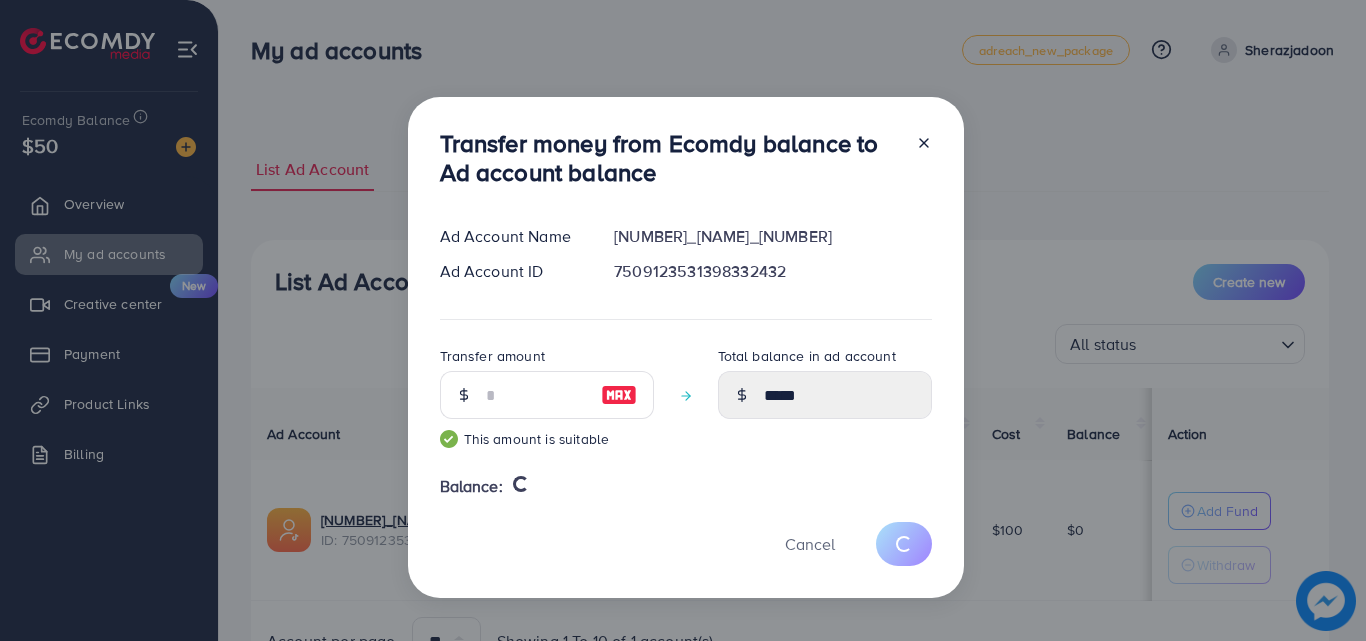 type 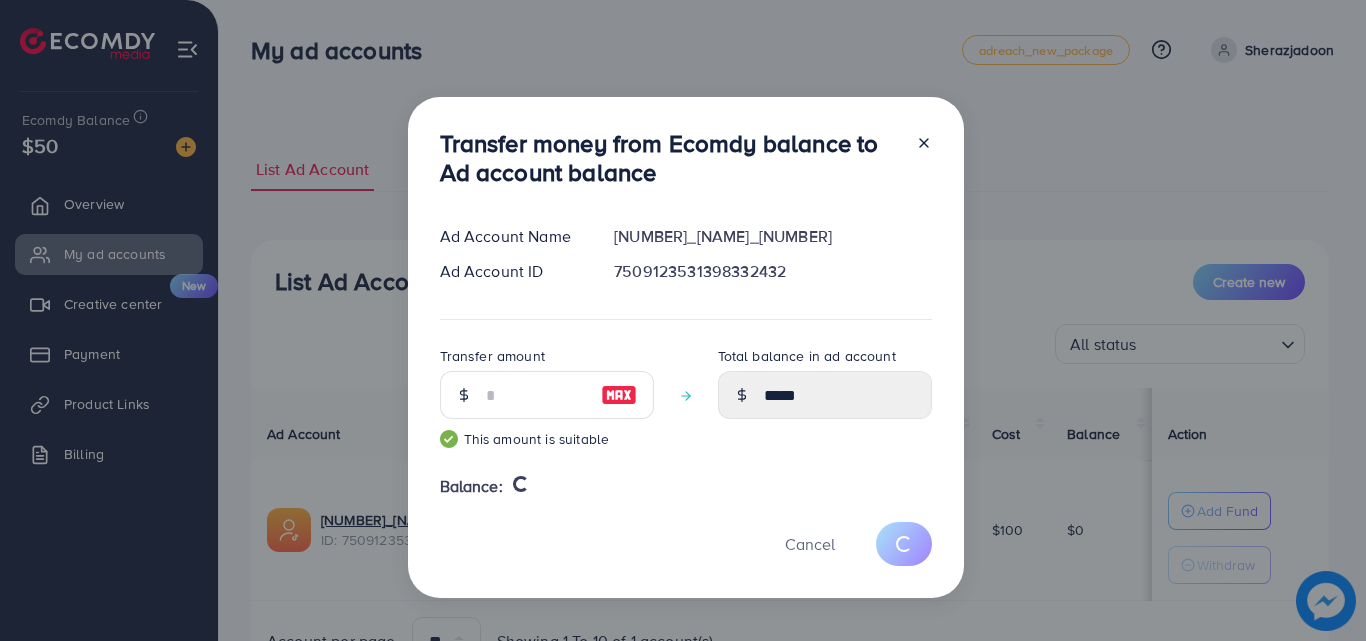 type on "*" 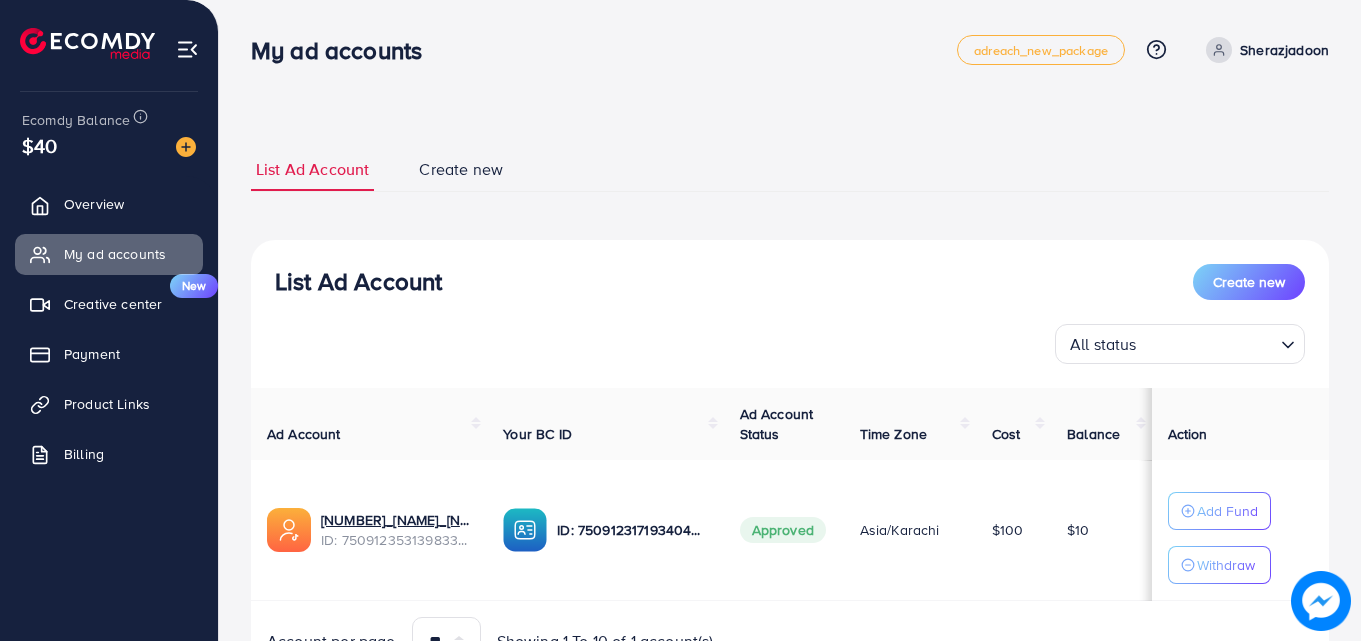 scroll, scrollTop: 104, scrollLeft: 0, axis: vertical 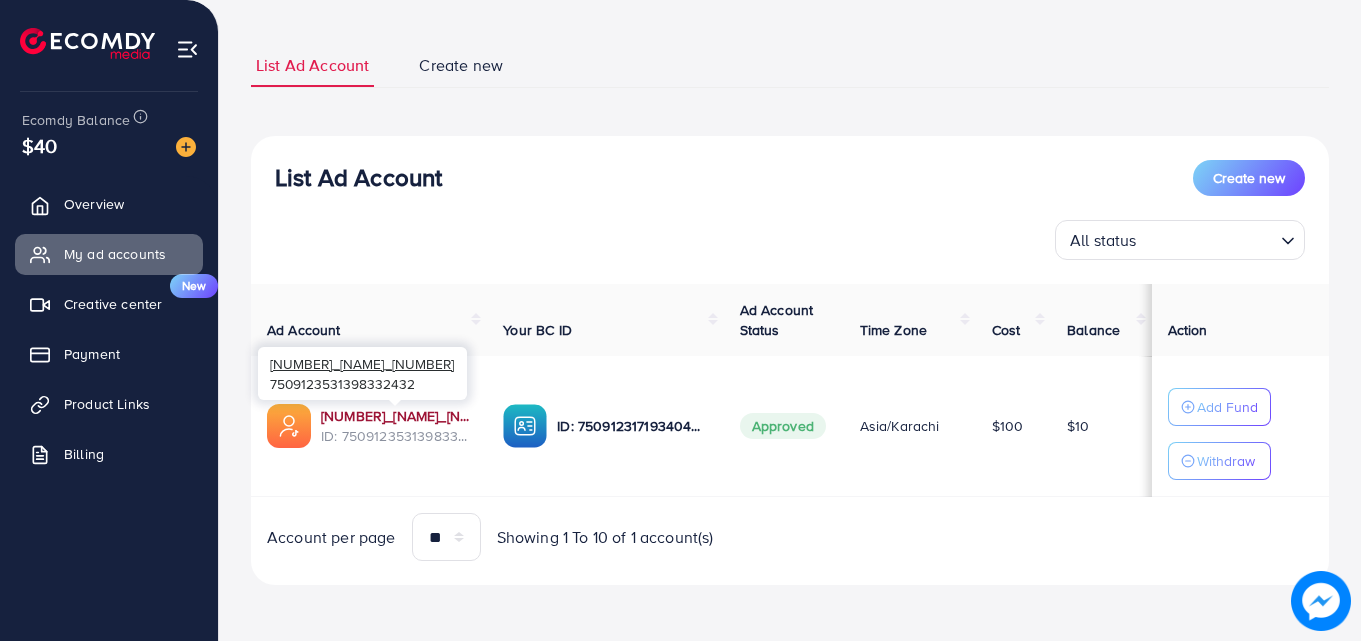 click on "[NUMBER]_[FIRST] [LAST]_[NUMBER]" at bounding box center (396, 416) 